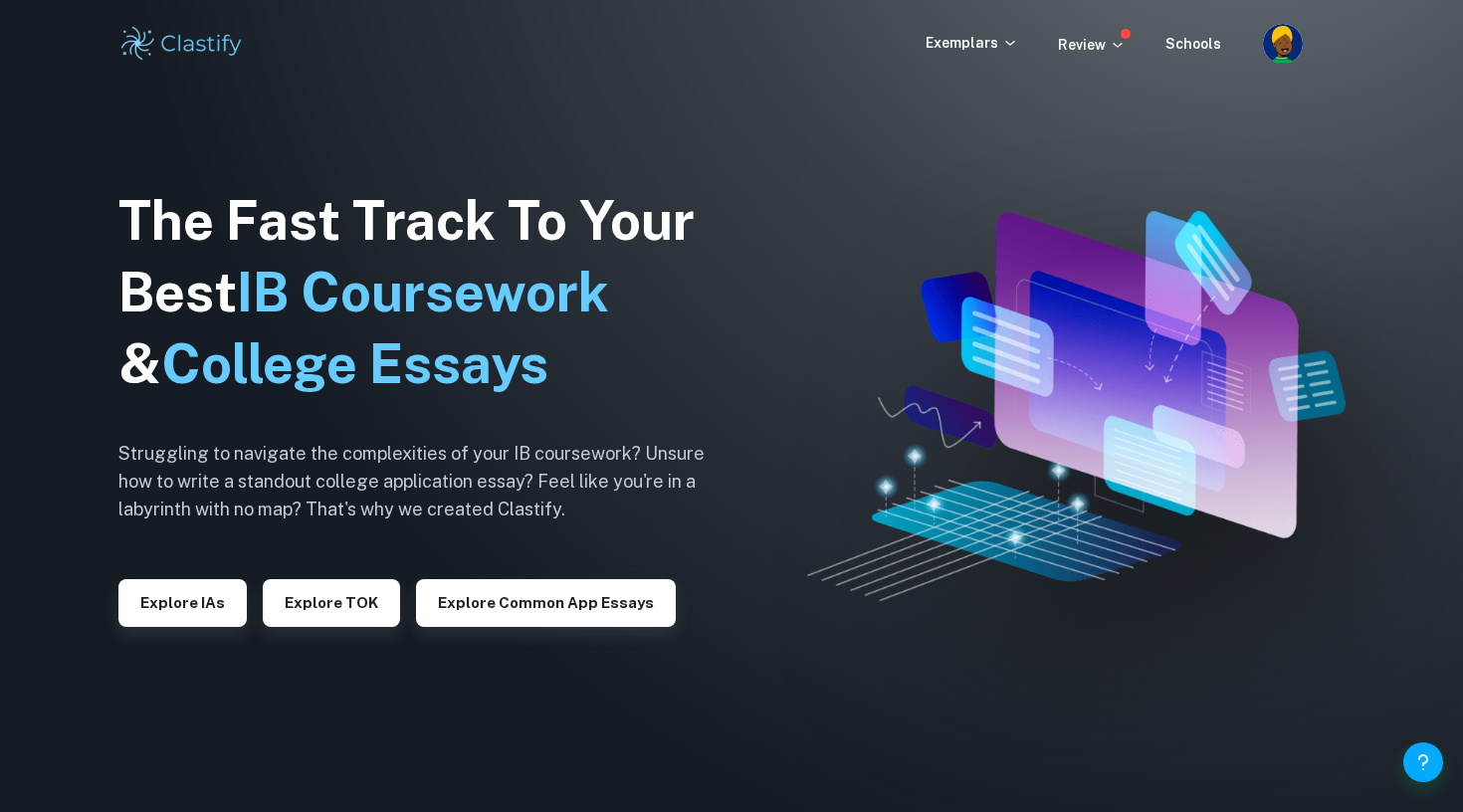 scroll, scrollTop: 0, scrollLeft: 0, axis: both 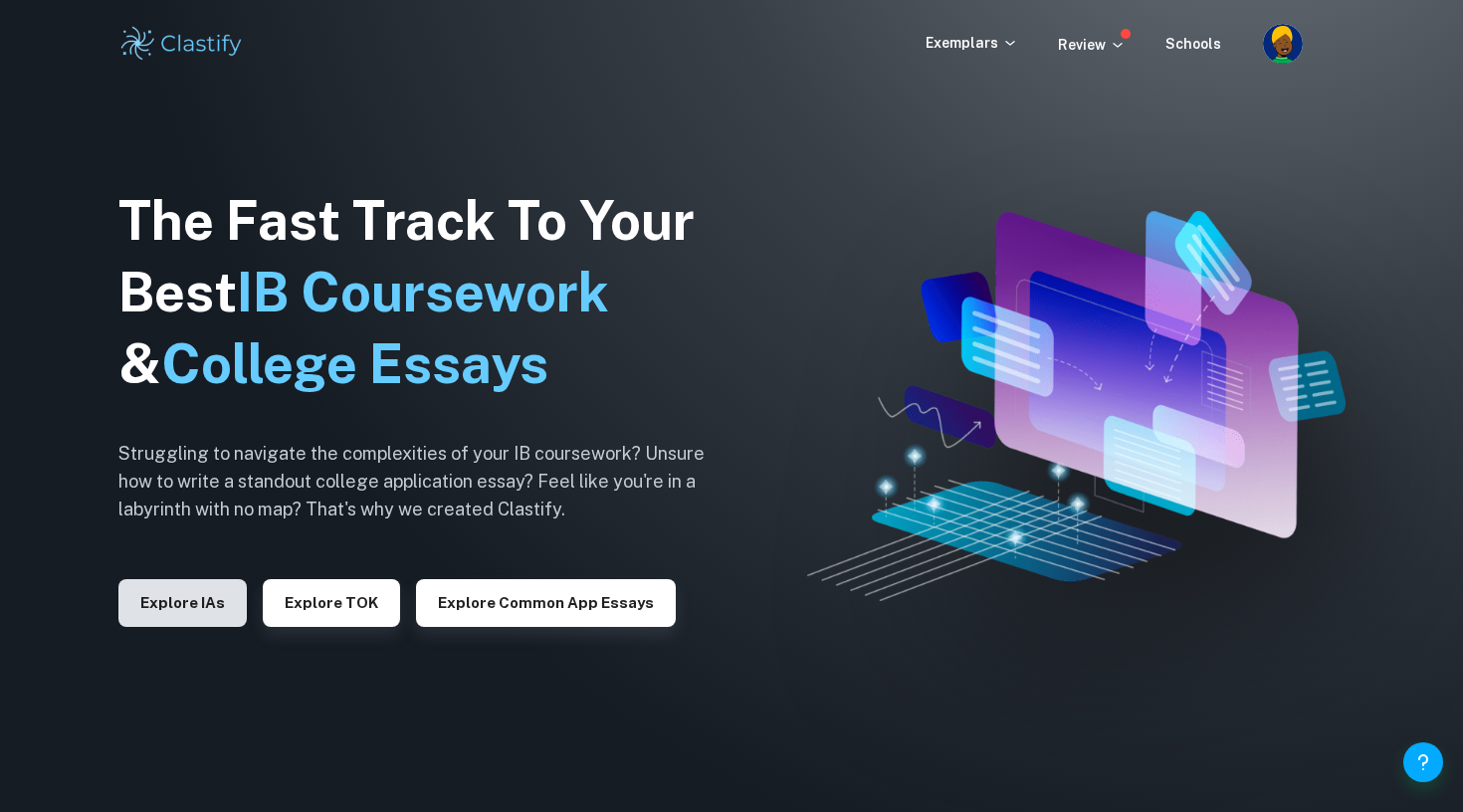 click on "Explore IAs" at bounding box center (182, 603) 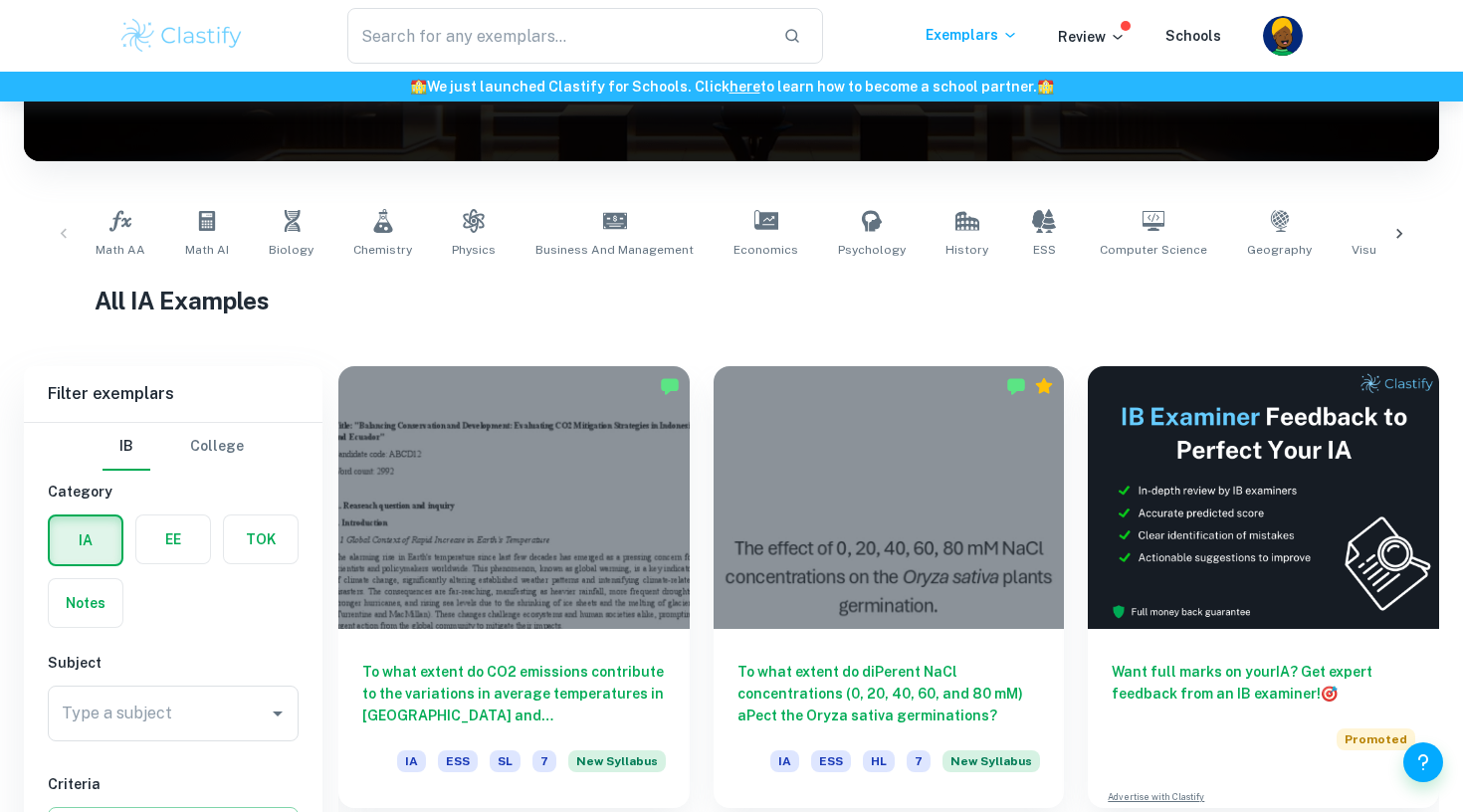 scroll, scrollTop: 632, scrollLeft: 0, axis: vertical 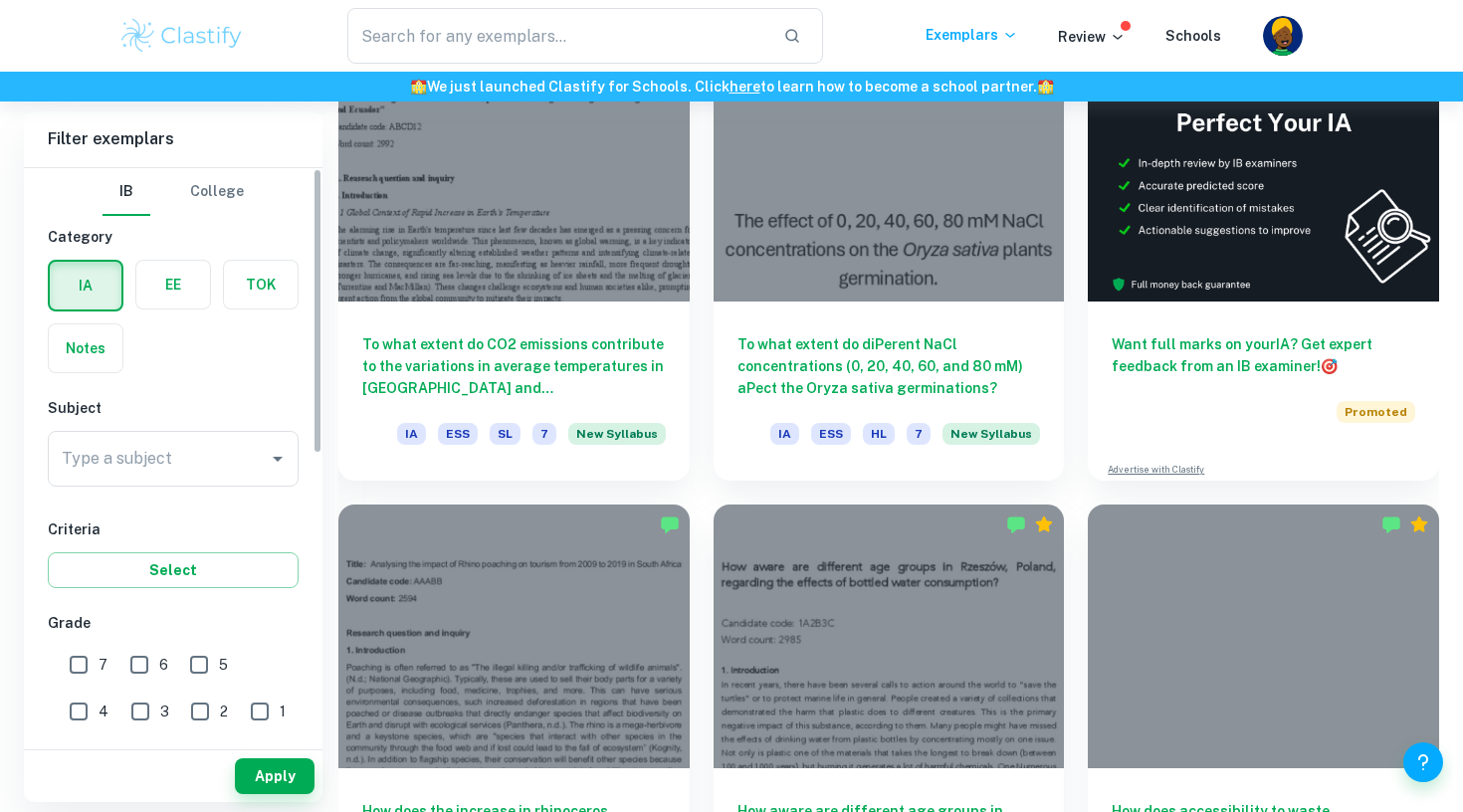 click at bounding box center (173, 285) 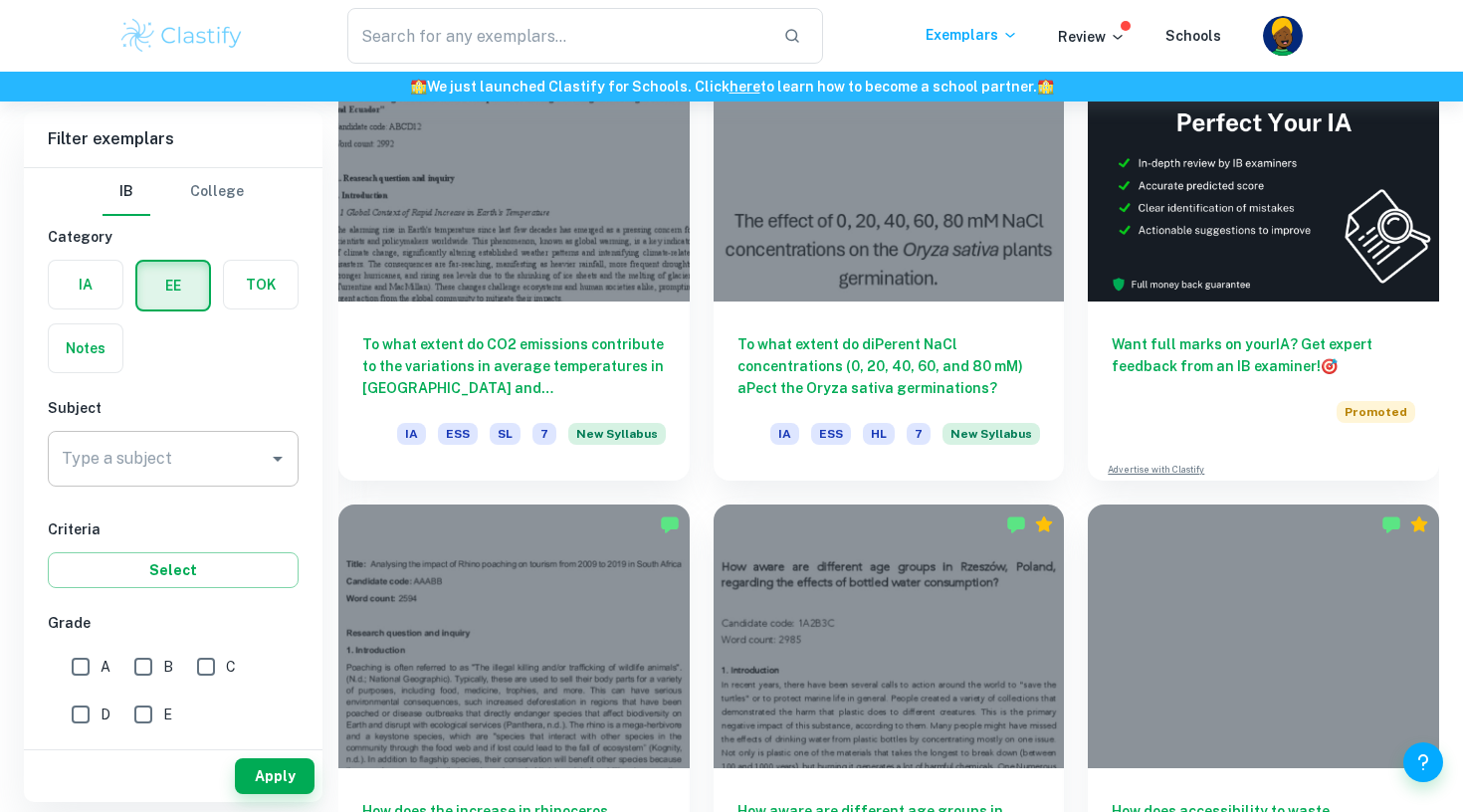 click on "Type a subject" at bounding box center (173, 459) 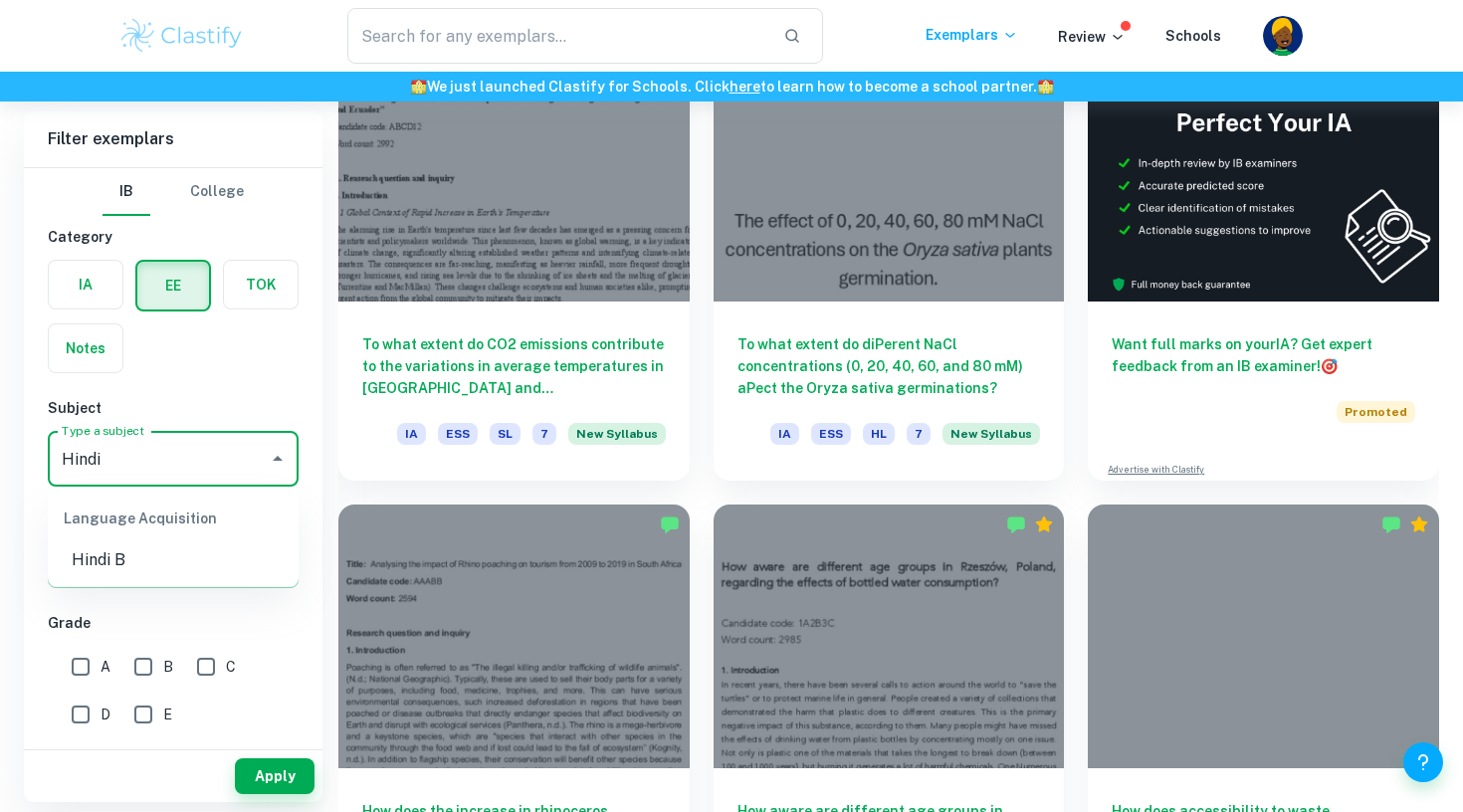 click on "Hindi B" at bounding box center [173, 560] 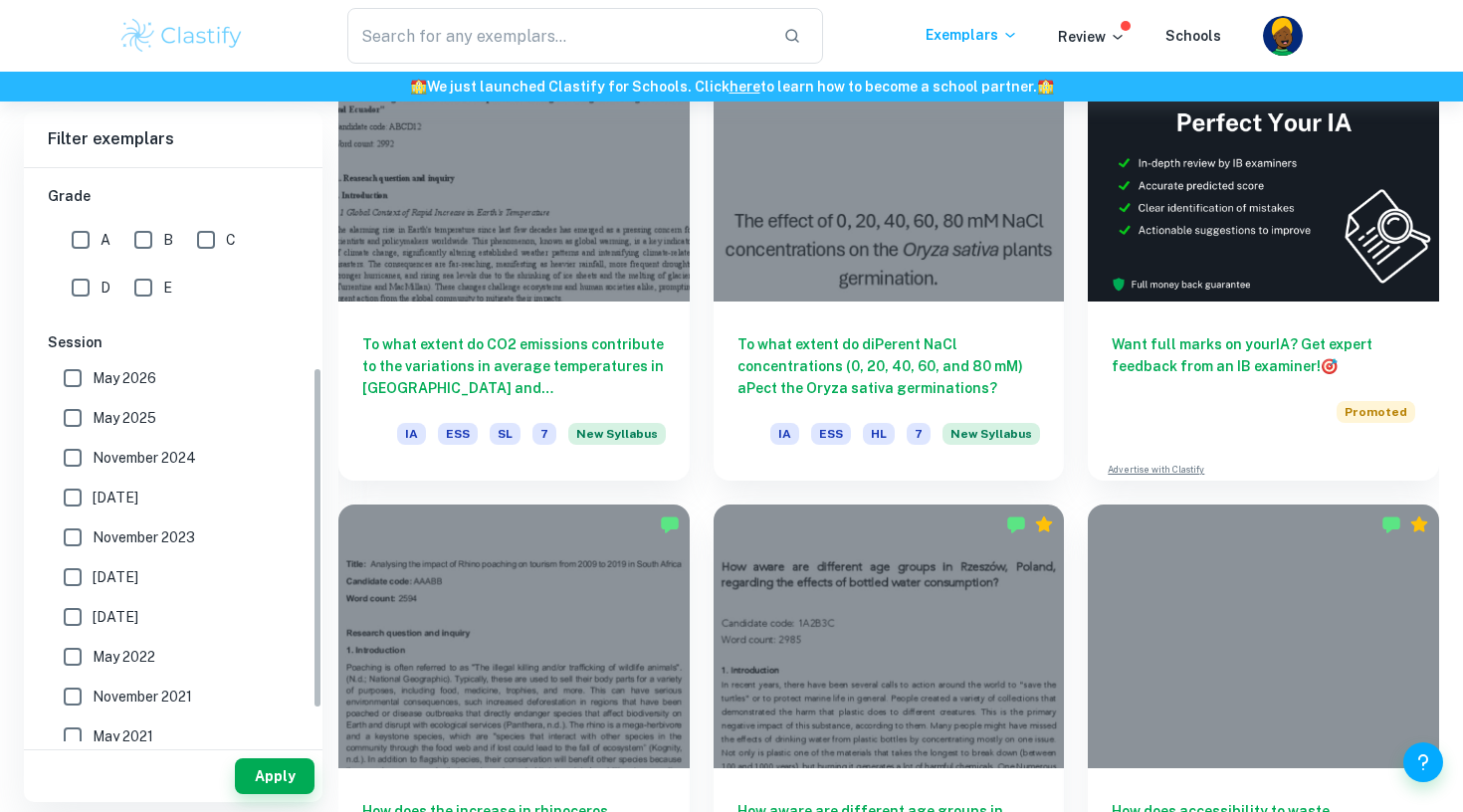 scroll, scrollTop: 343, scrollLeft: 0, axis: vertical 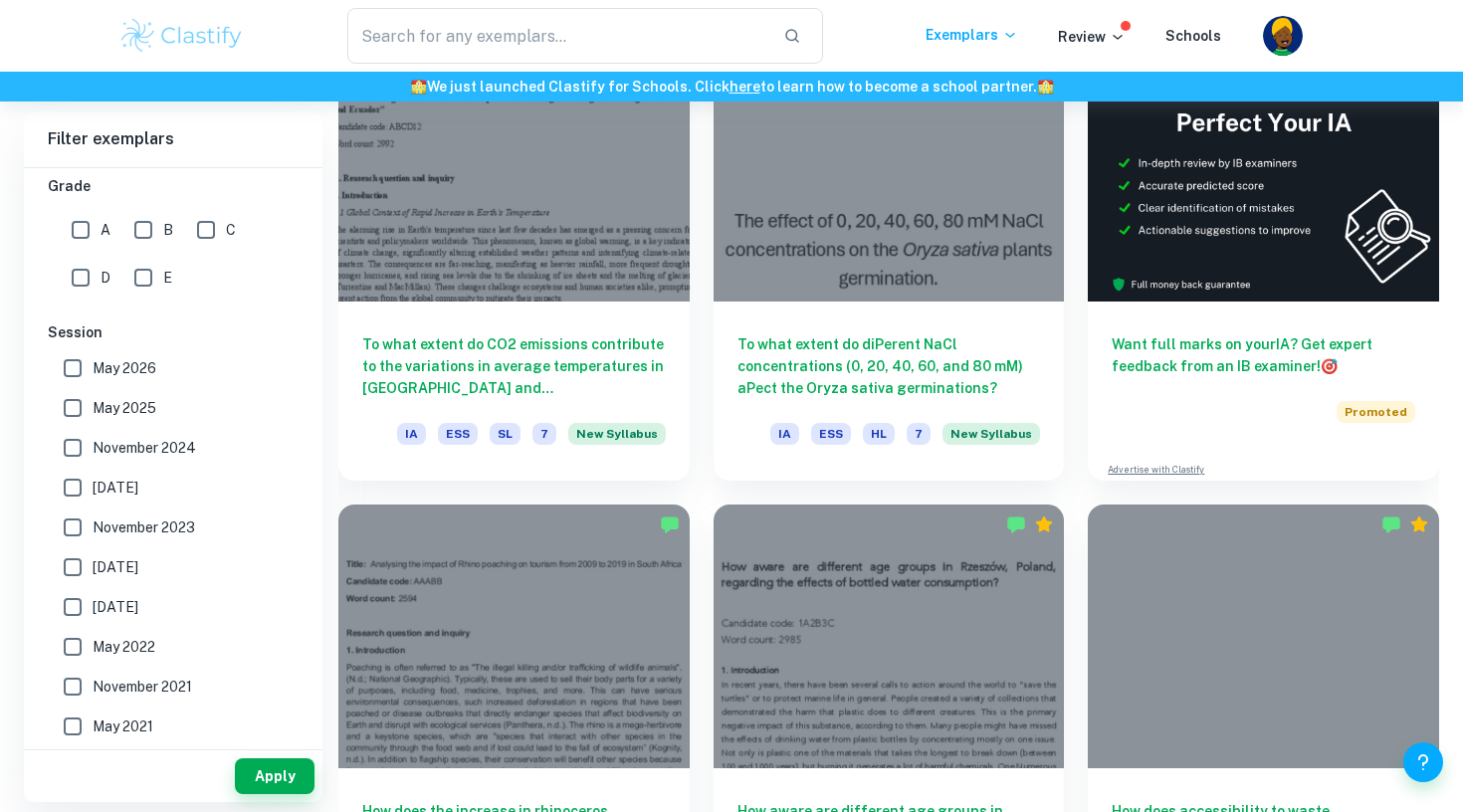 click on "Apply" at bounding box center [173, 776] 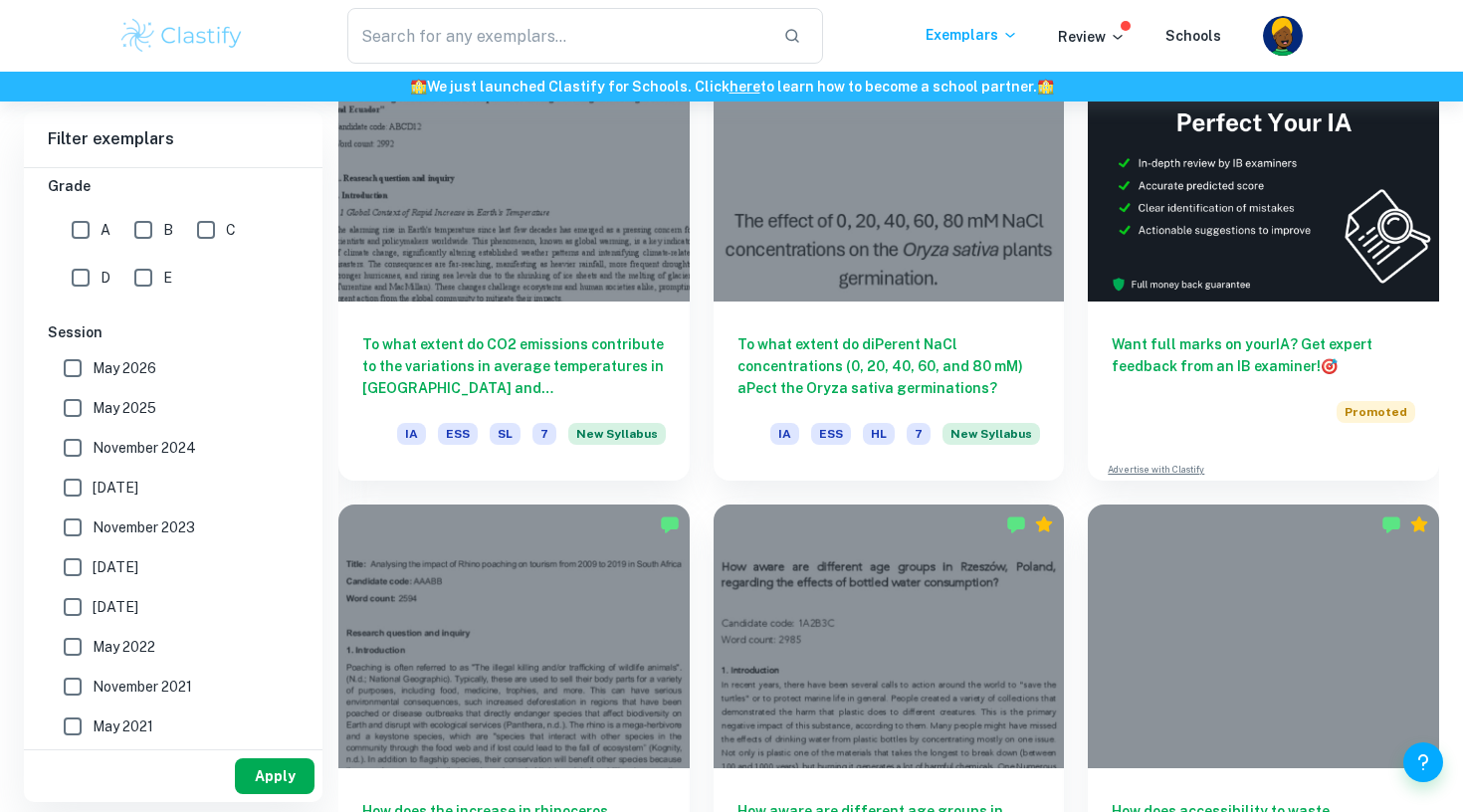 click on "Apply" at bounding box center (275, 776) 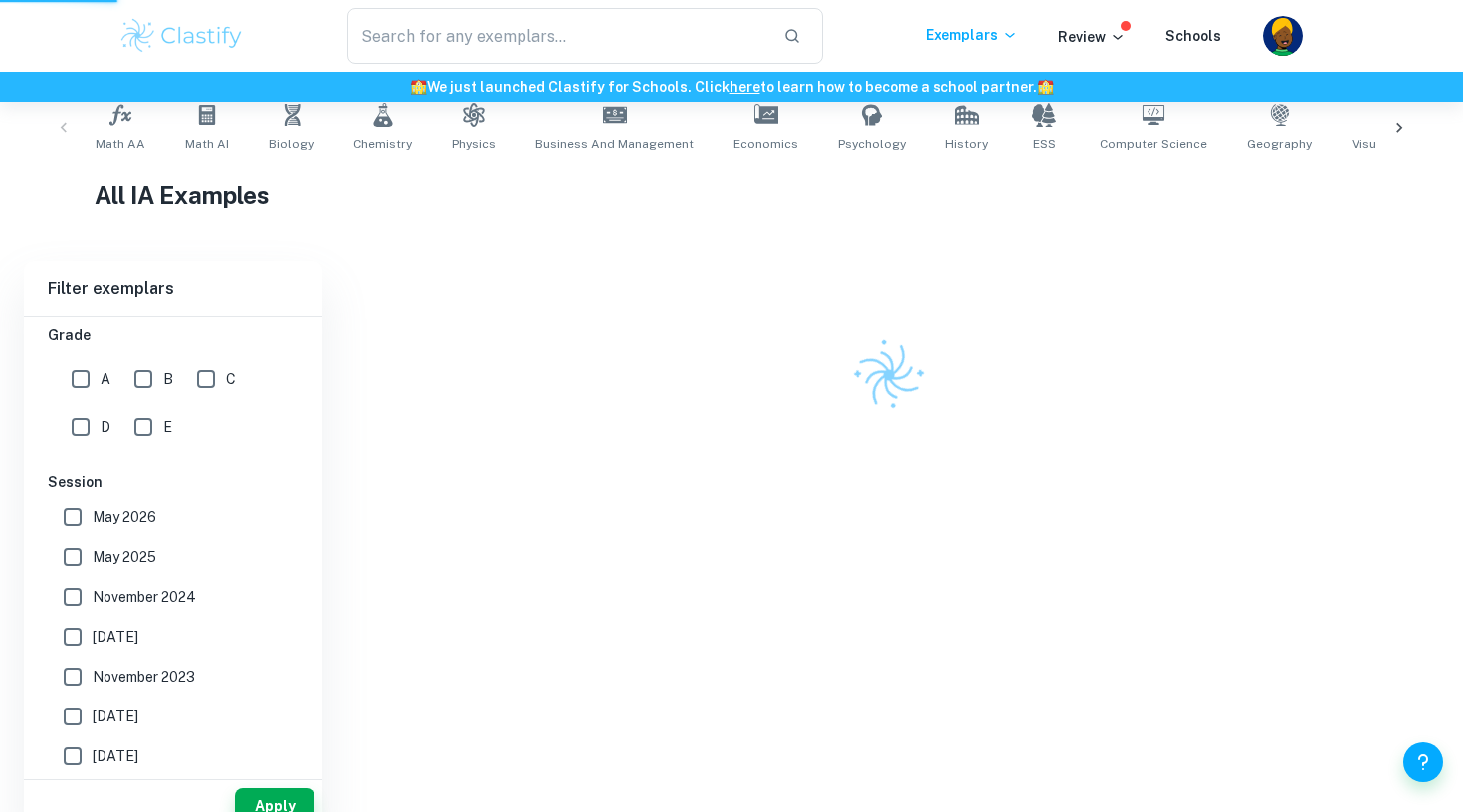 scroll, scrollTop: 350, scrollLeft: 0, axis: vertical 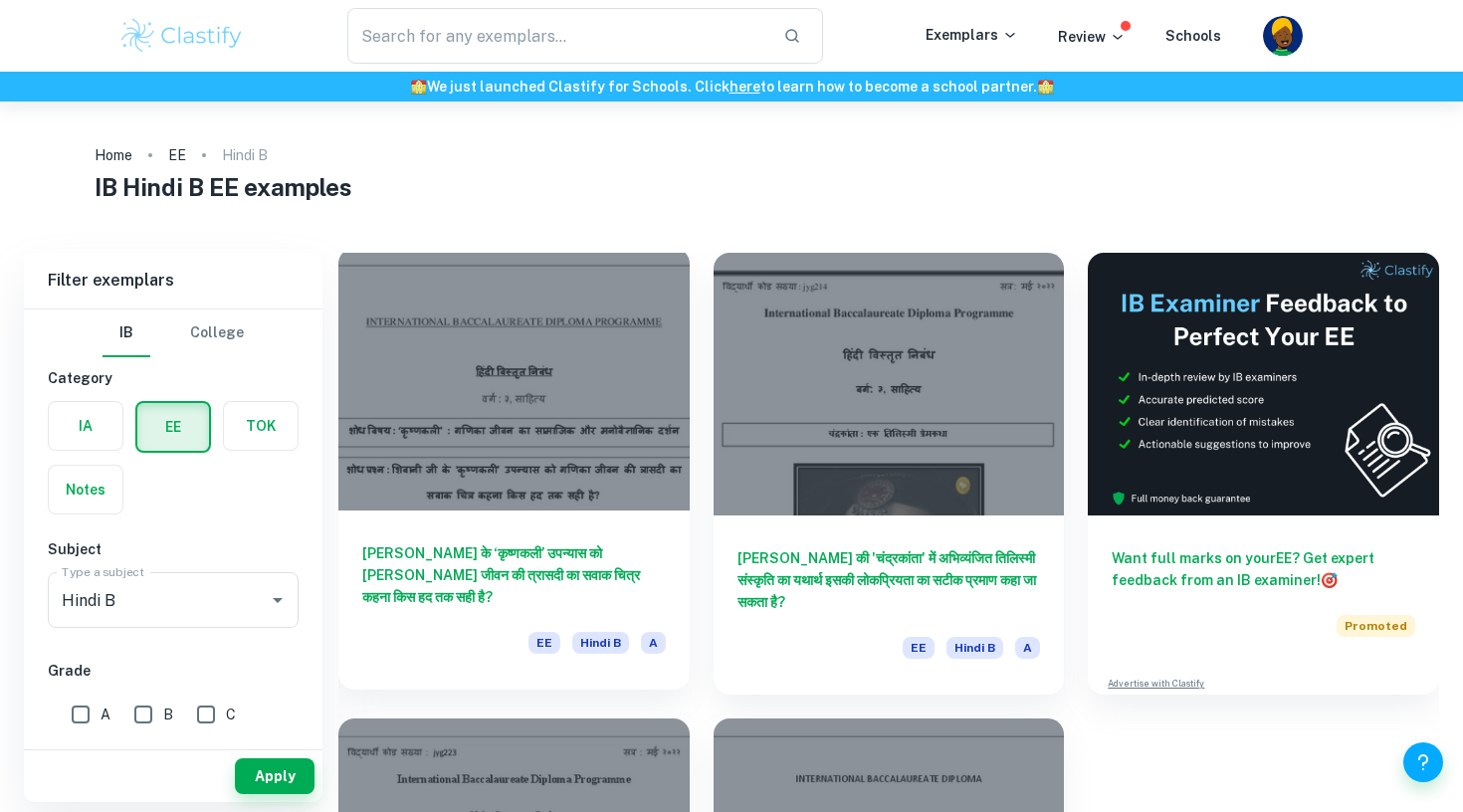 click on "[PERSON_NAME] के ‘कृष्णकली’ उपन्यास को [PERSON_NAME] जीवन की त्रासदी का सवाक चित्र कहना किस हद तक सही है?" at bounding box center (514, 575) 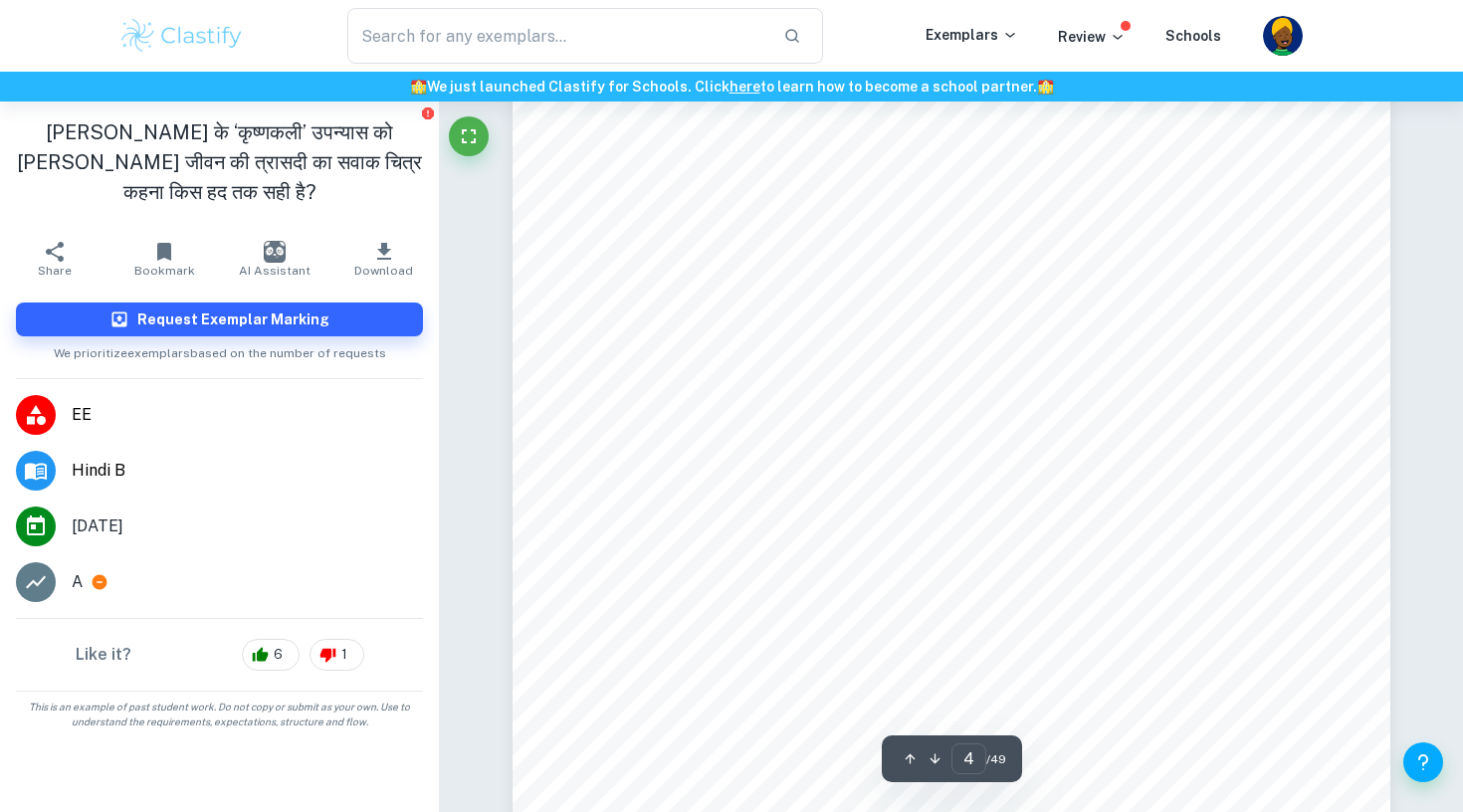 scroll, scrollTop: 4035, scrollLeft: 0, axis: vertical 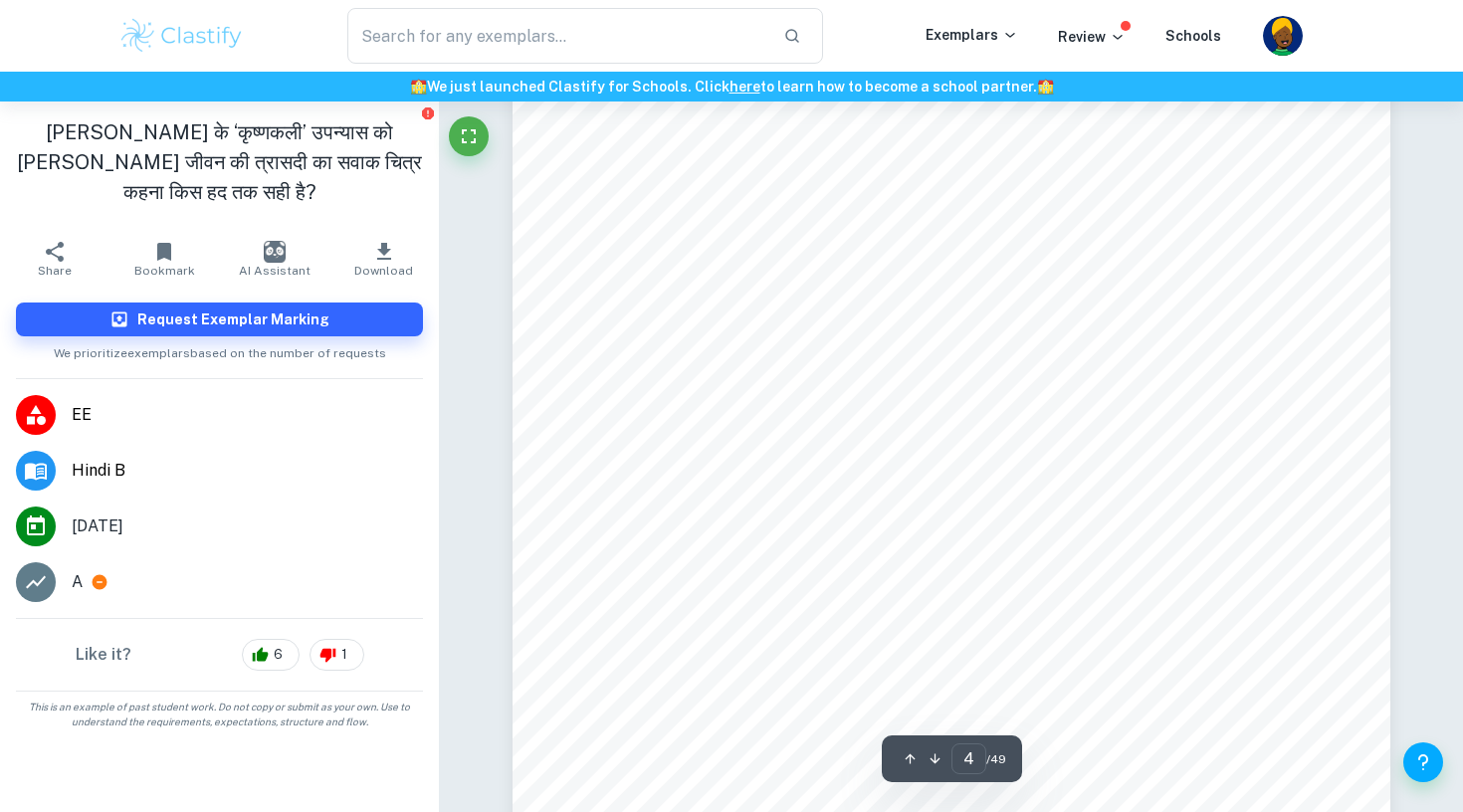 click on "_},??0?" at bounding box center (655, 182) 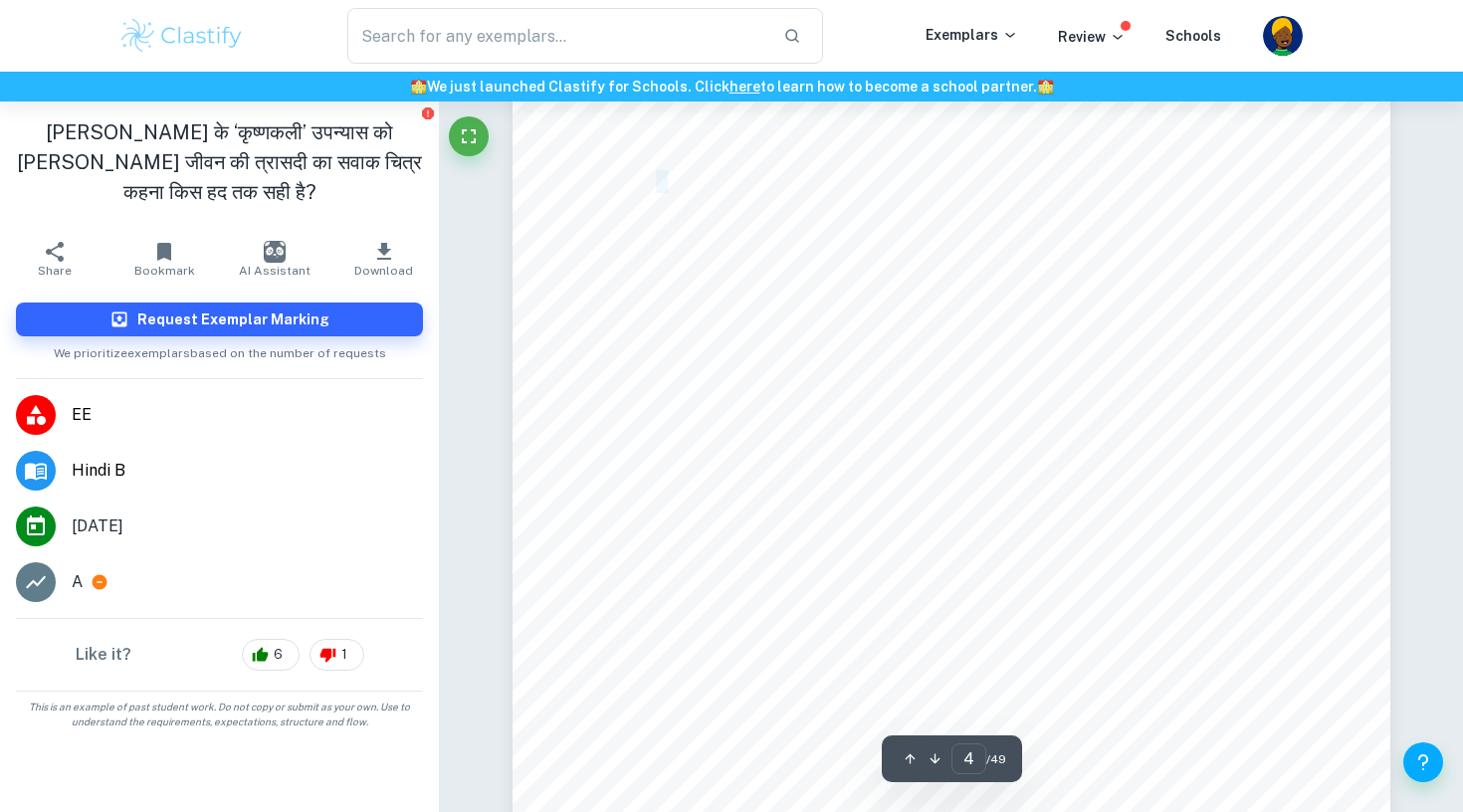 click on "_},??0?" at bounding box center [655, 182] 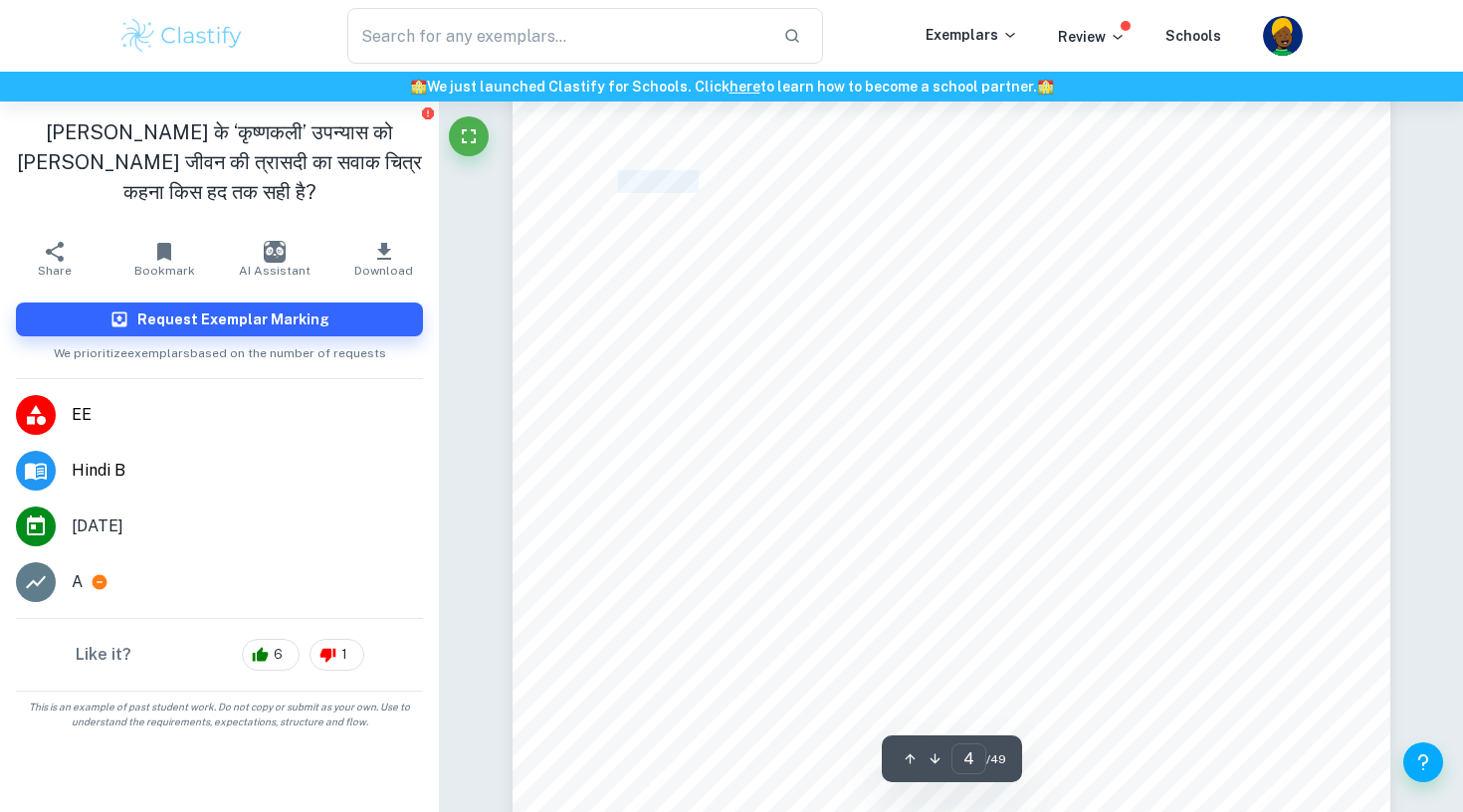 click on "_},??0?" at bounding box center (655, 182) 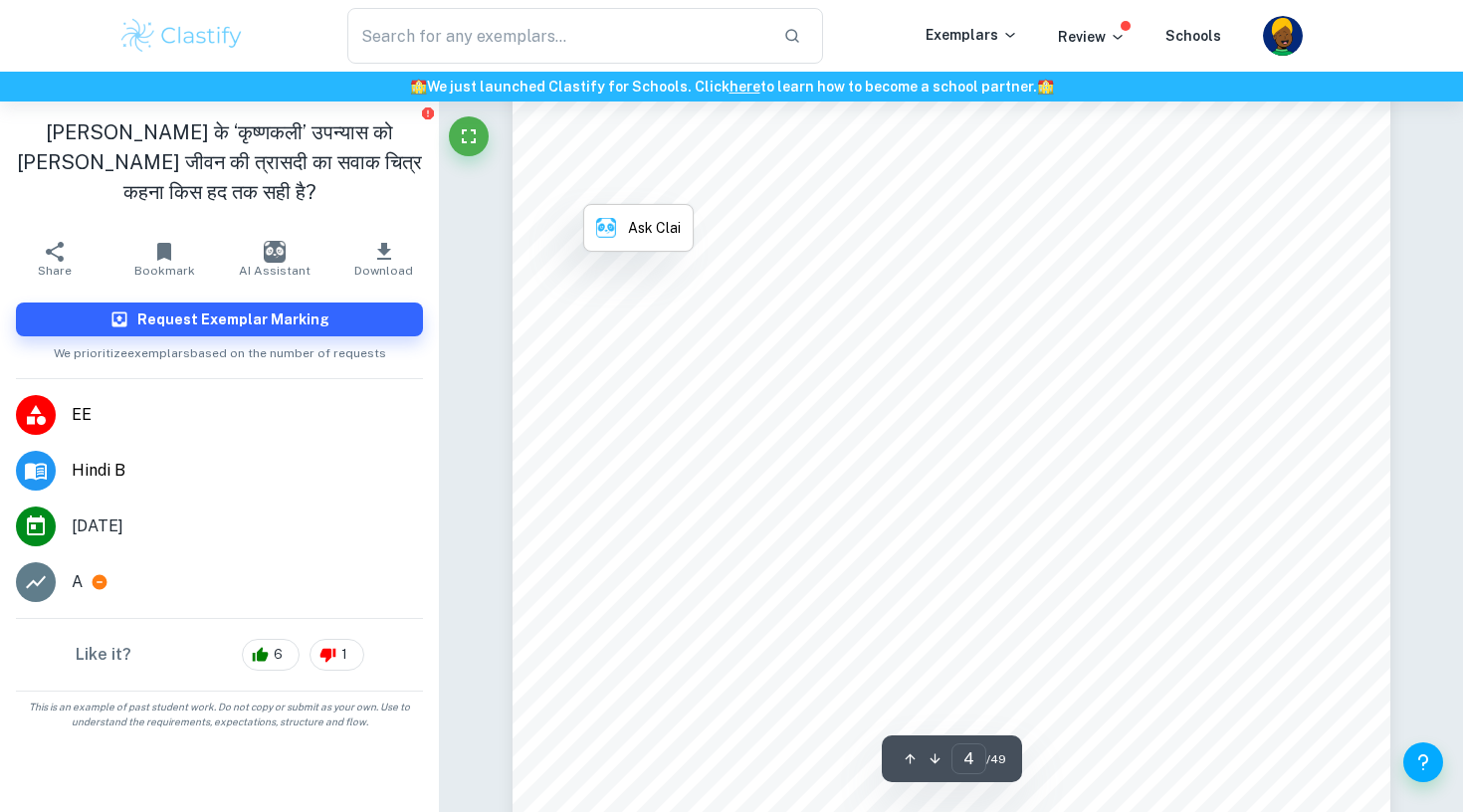 click on "4 0IM/++? _},??0?   ........................................................................................................   t ??=?)I :  ===O)?   ....................................................................................   w 8K,;I9 ? 91}? 0?/   ....................................................................   po 8K,;I9 ? @/}0?)   ............................................................................   pr -   }+,? ?I=) ? ?I 0.?. ..............................................................   pt -   +Iy?@M?m/-? ? -K;-?;?   ............................................................   pw -   ?I=) /O . }=?=;-)   ...............................................................   qp -   }.1 ?I=) I   -=O/)?   ................................................................   qr -    I   z+-? : )?1I ?I=) ? }0??-@   ...................................................   qt 8K,;I9 ? -?   ==;O?,     qw +@??1     rp @/???     rs ?O? @O?     rv -   ?O? @O? p" at bounding box center [951, 604] 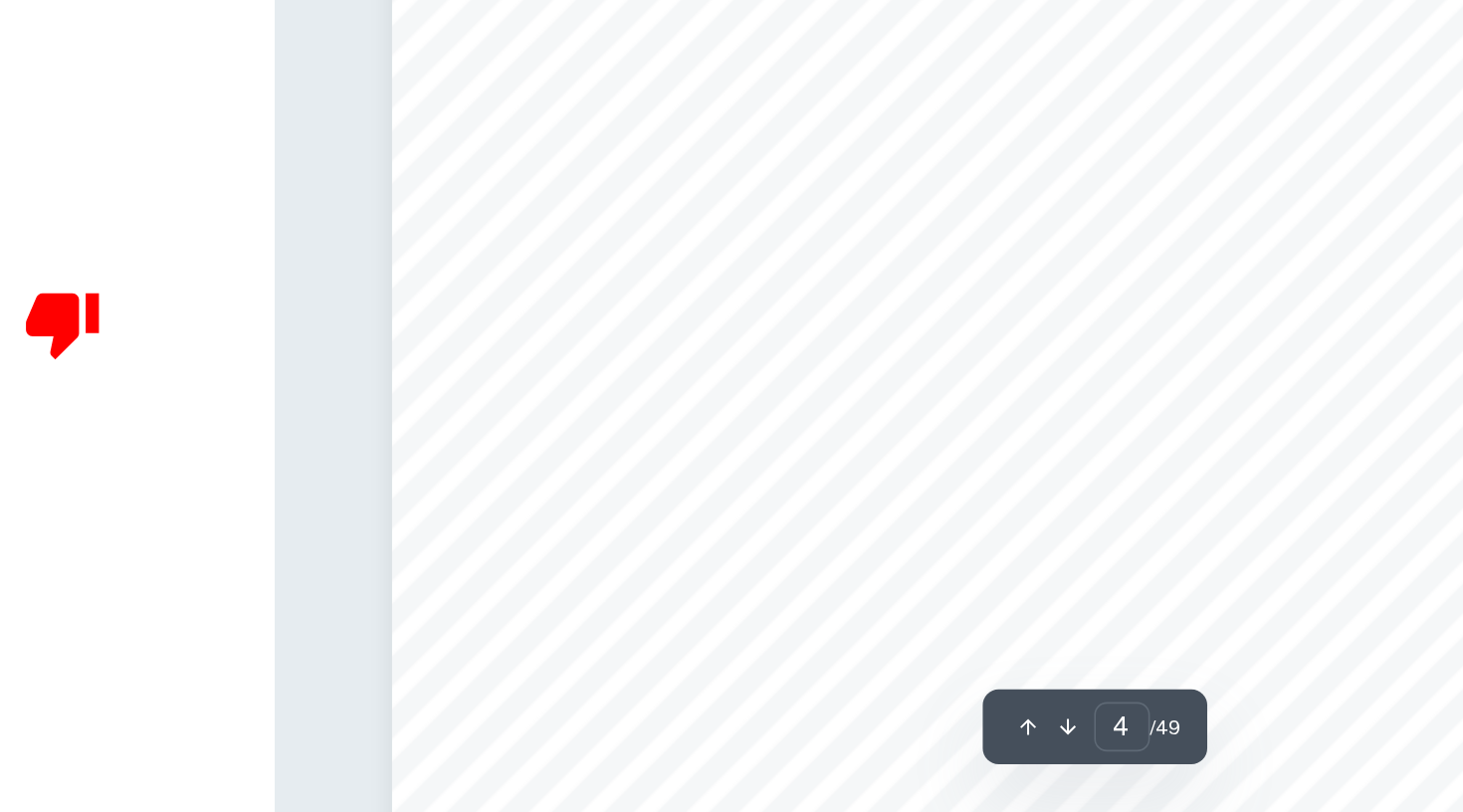 scroll, scrollTop: 3898, scrollLeft: 0, axis: vertical 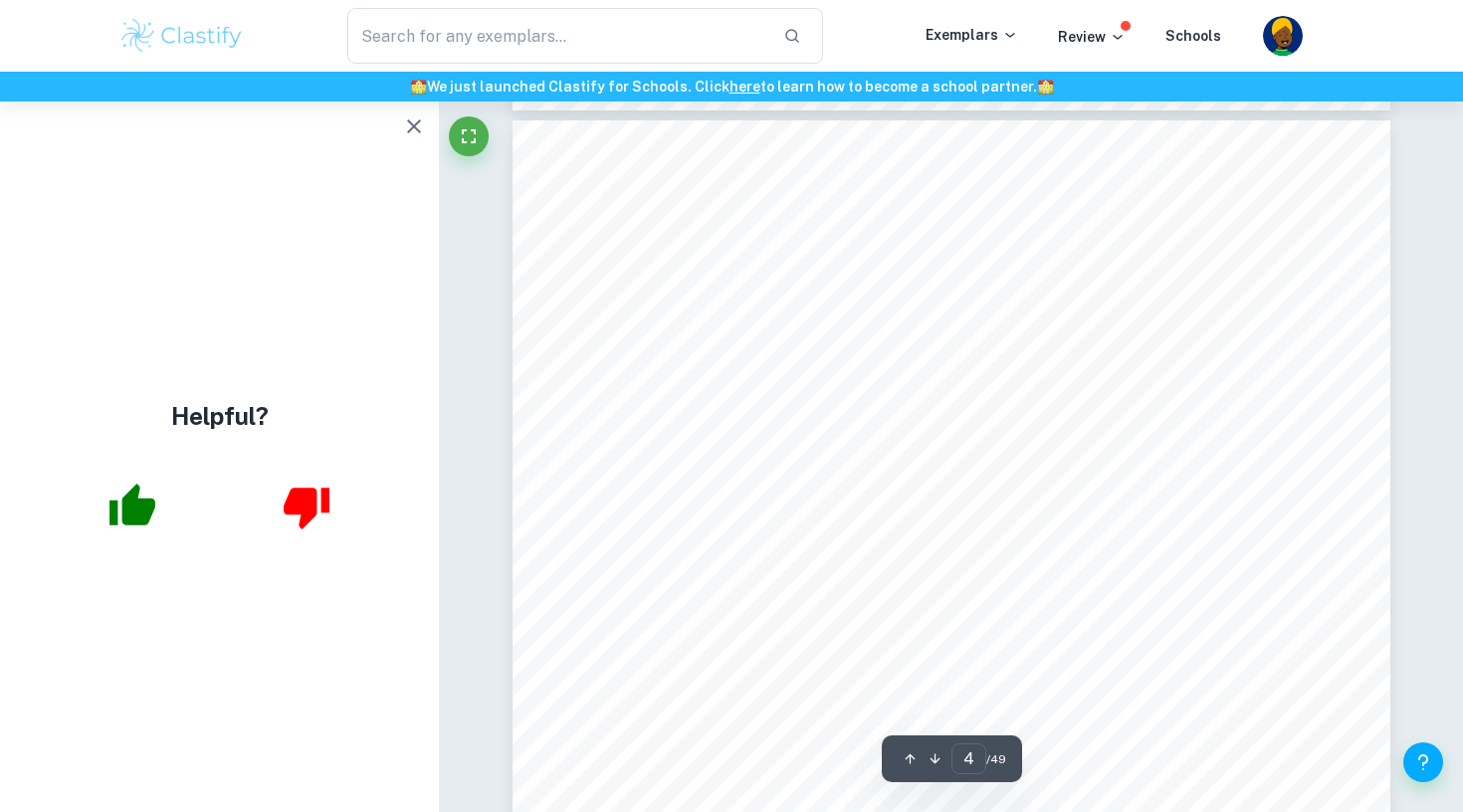 click on "_},??0?" at bounding box center [655, 319] 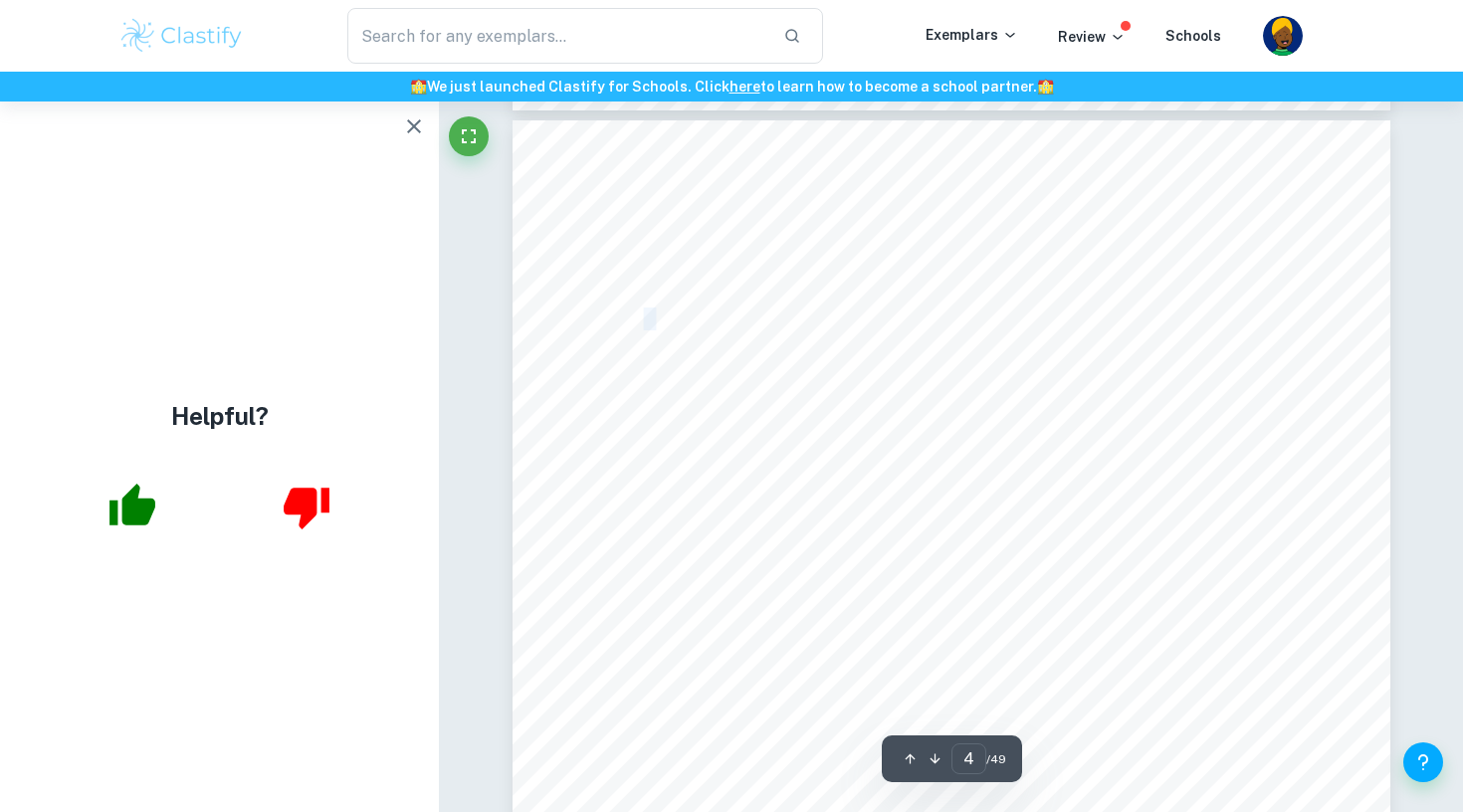 click on "_},??0?" at bounding box center (655, 319) 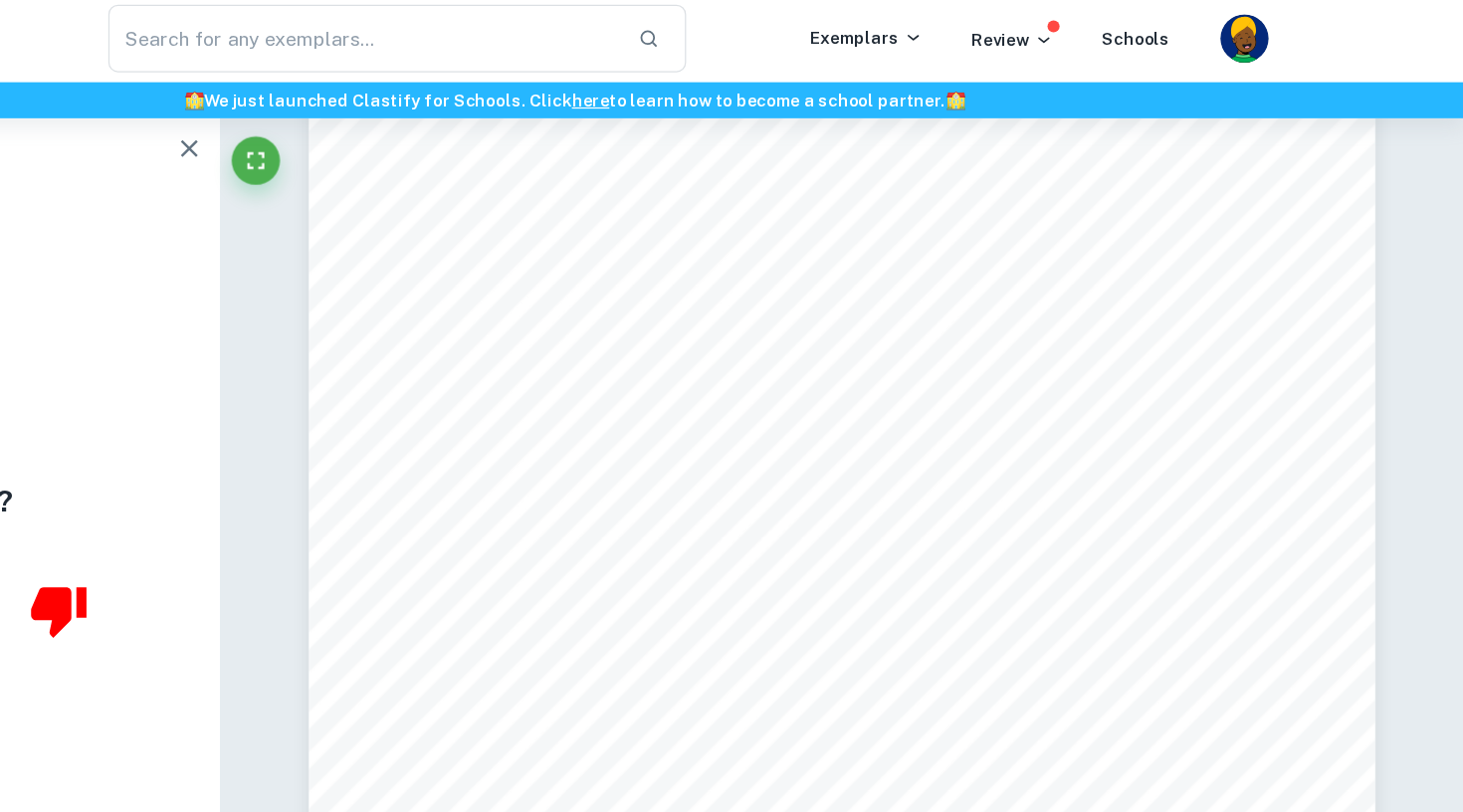 scroll, scrollTop: 5190, scrollLeft: 0, axis: vertical 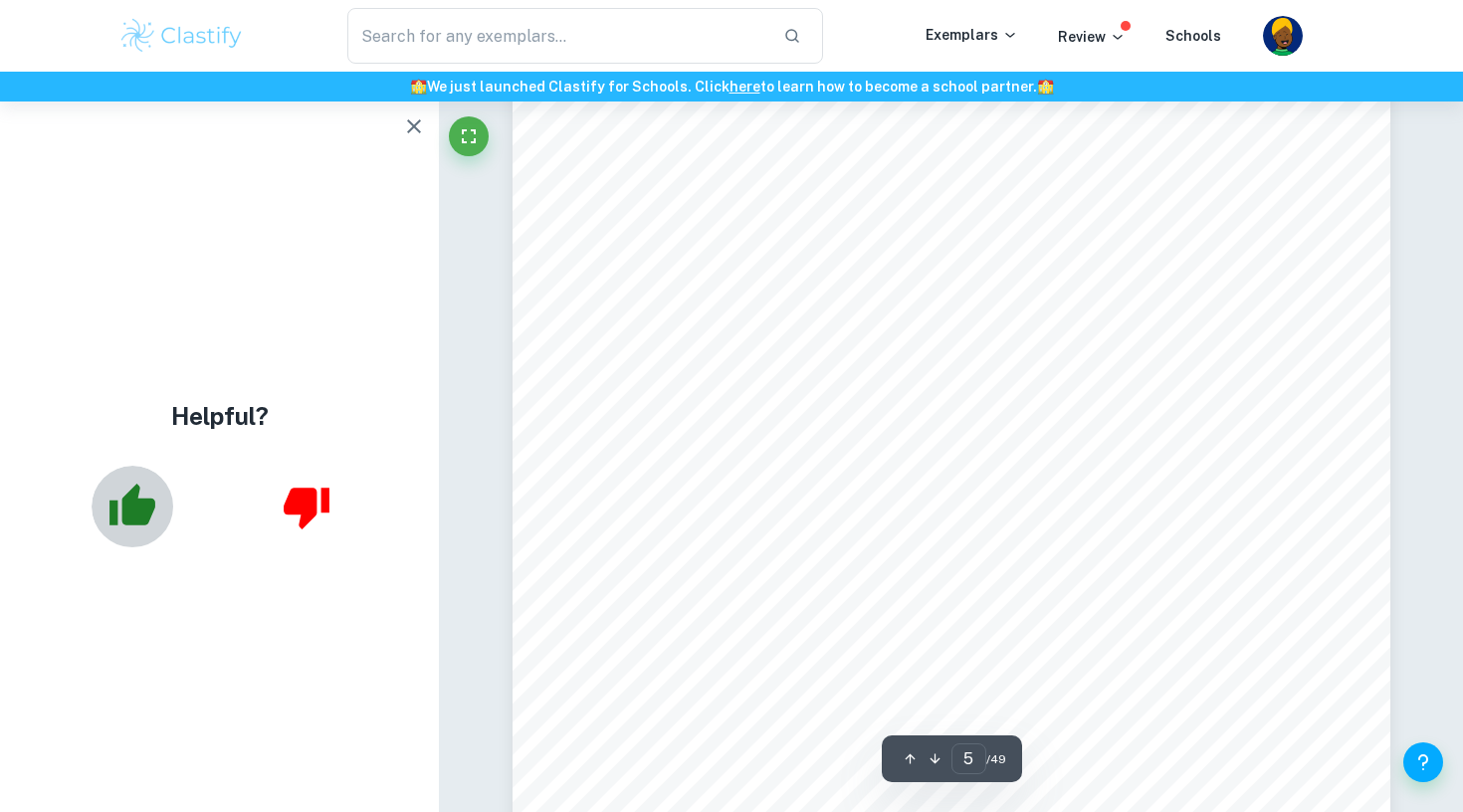 click 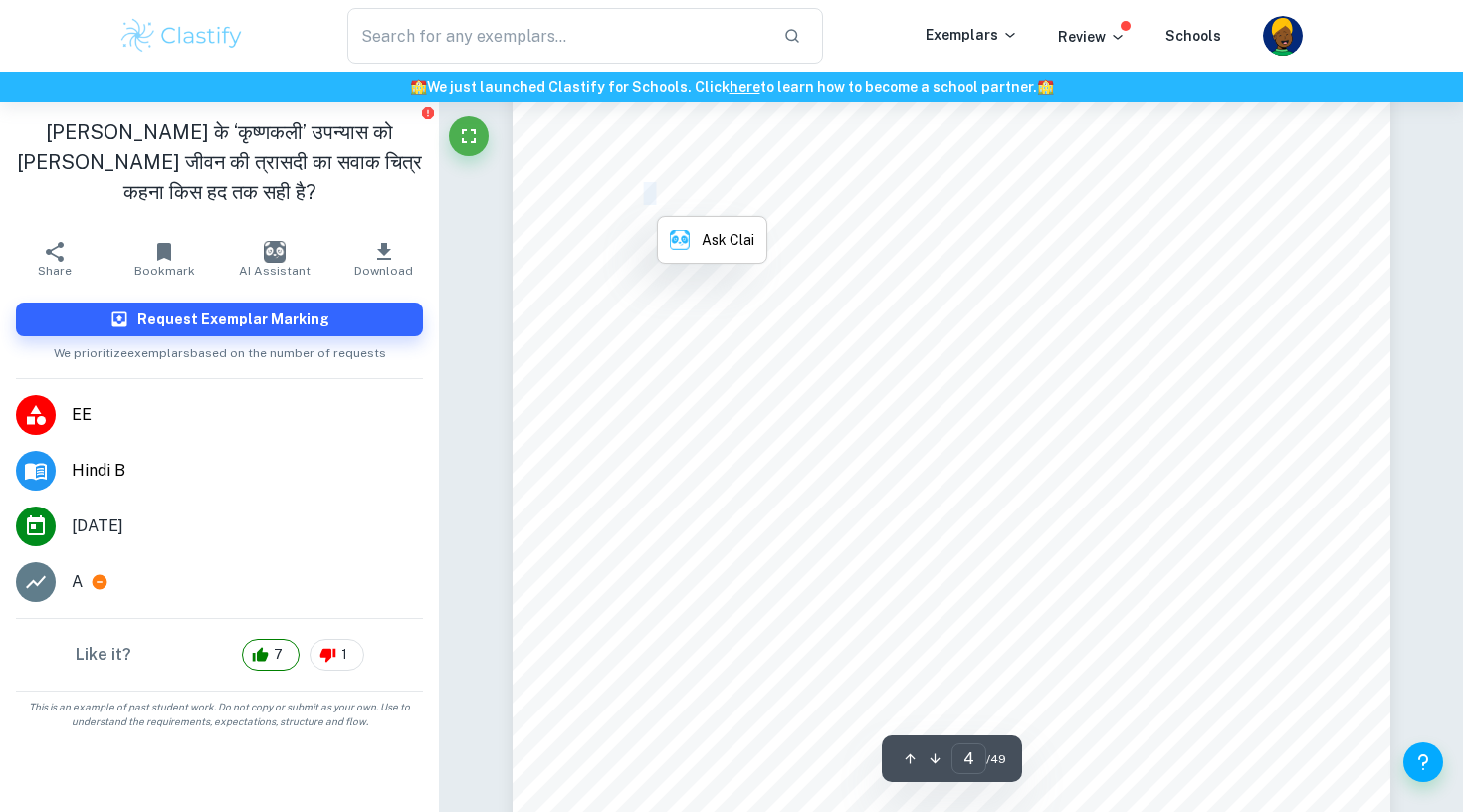 scroll, scrollTop: 4017, scrollLeft: 0, axis: vertical 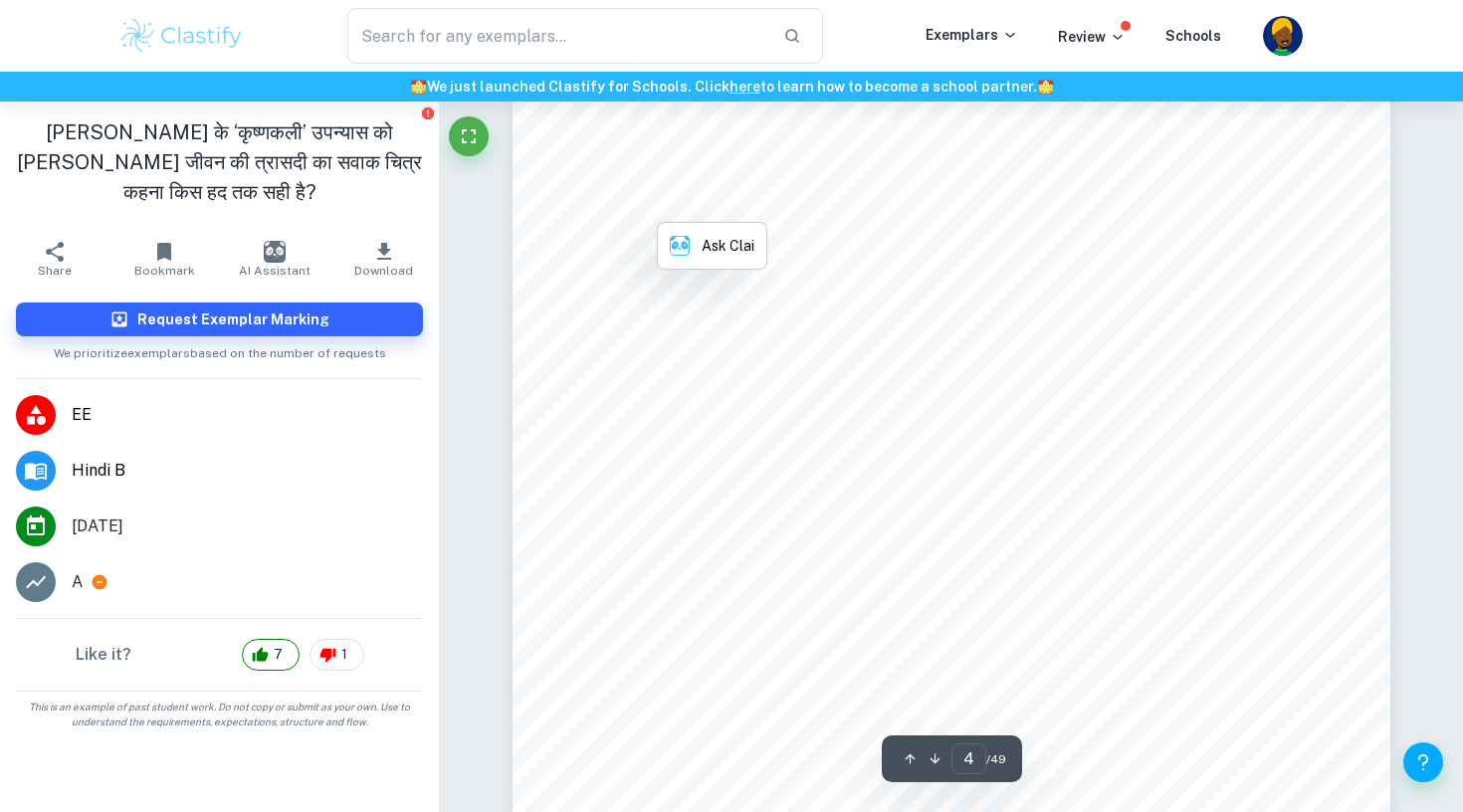 click on "4 0IM/++? _},??0?   ........................................................................................................   t ??=?)I :  ===O)?   ....................................................................................   w 8K,;I9 ? 91}? 0?/   ....................................................................   po 8K,;I9 ? @/}0?)   ............................................................................   pr -   }+,? ?I=) ? ?I 0.?. ..............................................................   pt -   +Iy?@M?m/-? ? -K;-?;?   ............................................................   pw -   ?I=) /O . }=?=;-)   ...............................................................   qp -   }.1 ?I=) I   -=O/)?   ................................................................   qr -    I   z+-? : )?1I ?I=) ? }0??-@   ...................................................   qt 8K,;I9 ? -?   ==;O?,     qw +@??1     rp @/???     rs ?O? @O?     rv -   ?O? @O? p" at bounding box center [951, 622] 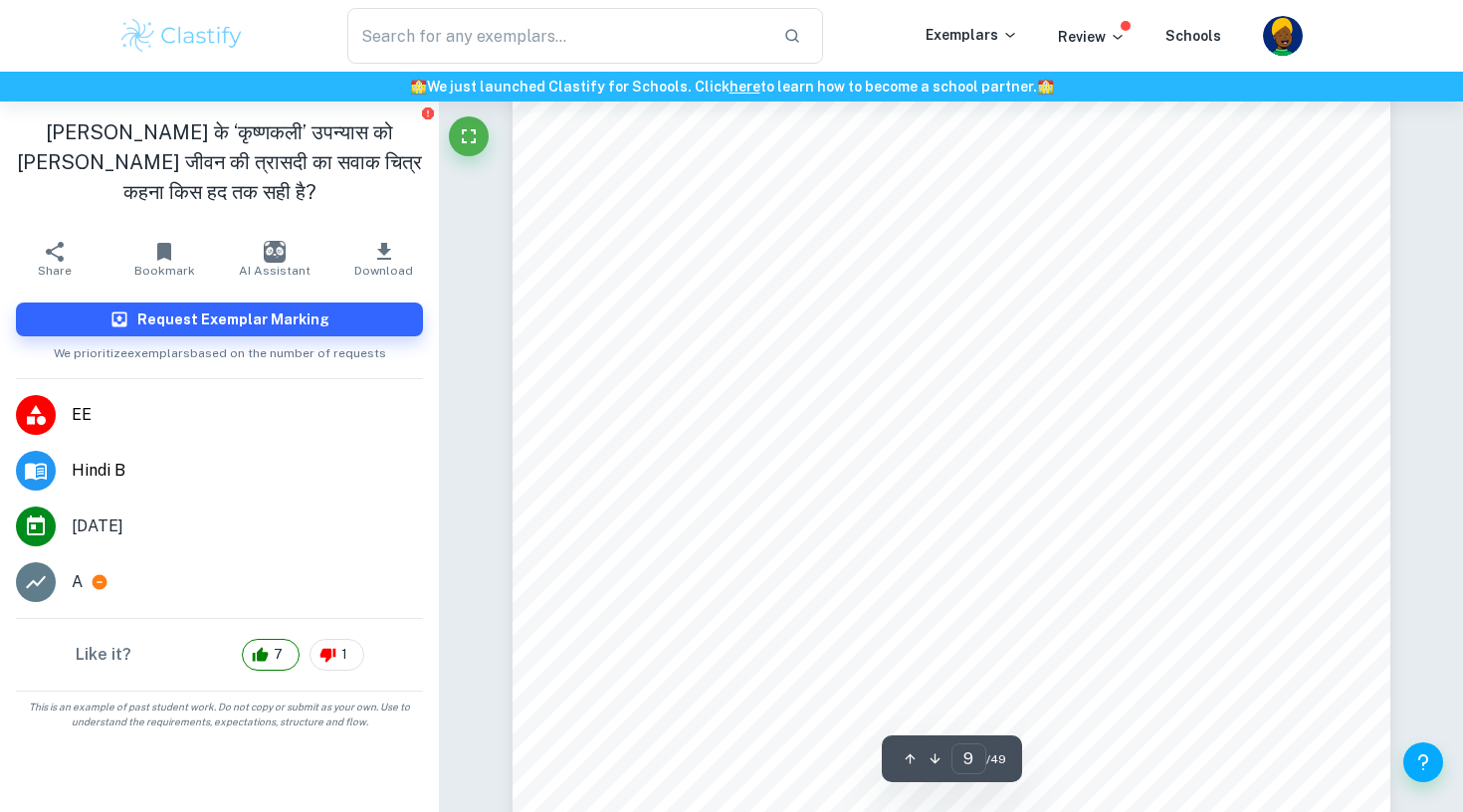 scroll, scrollTop: 10428, scrollLeft: 0, axis: vertical 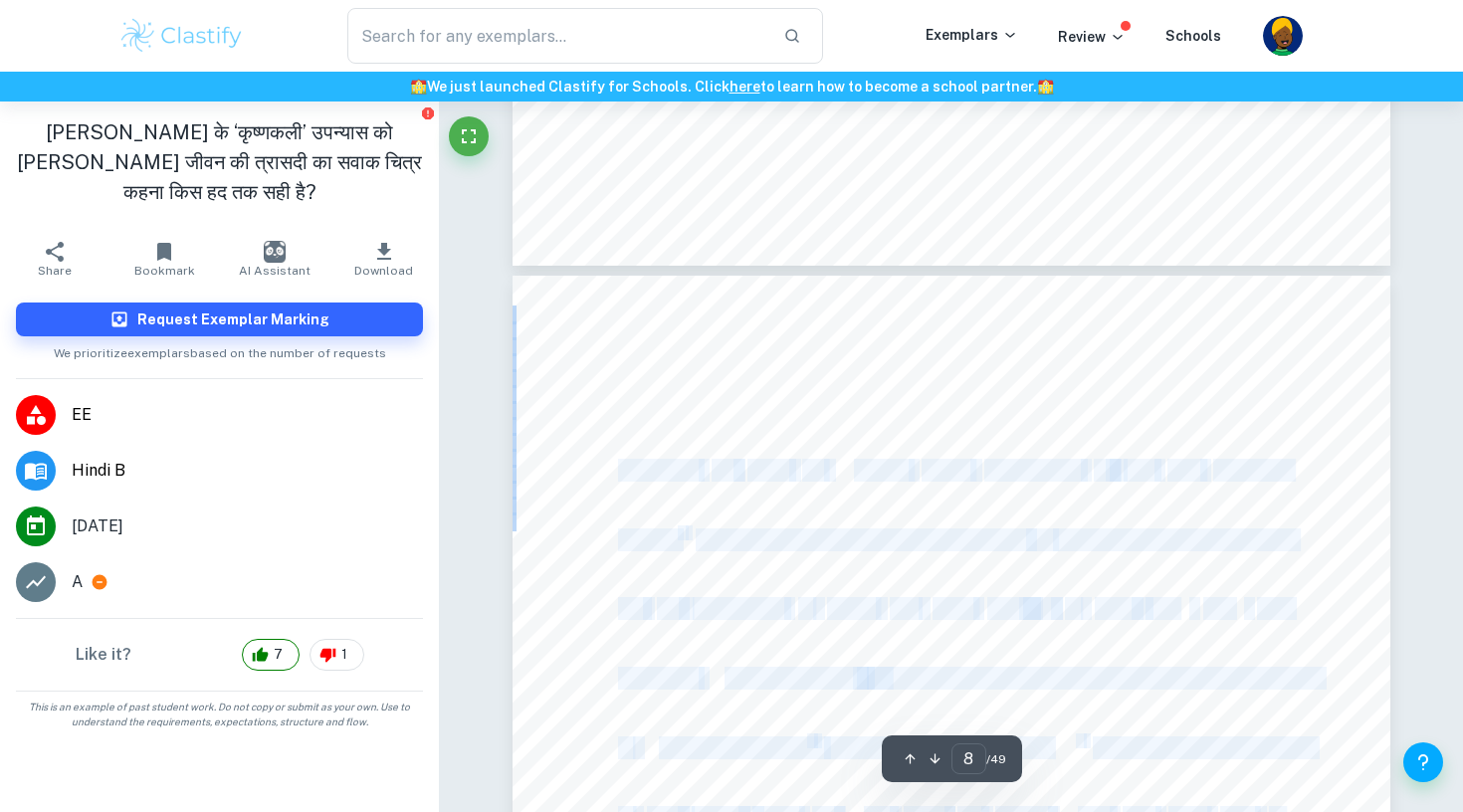 drag, startPoint x: 1032, startPoint y: 514, endPoint x: 622, endPoint y: 476, distance: 411.75721 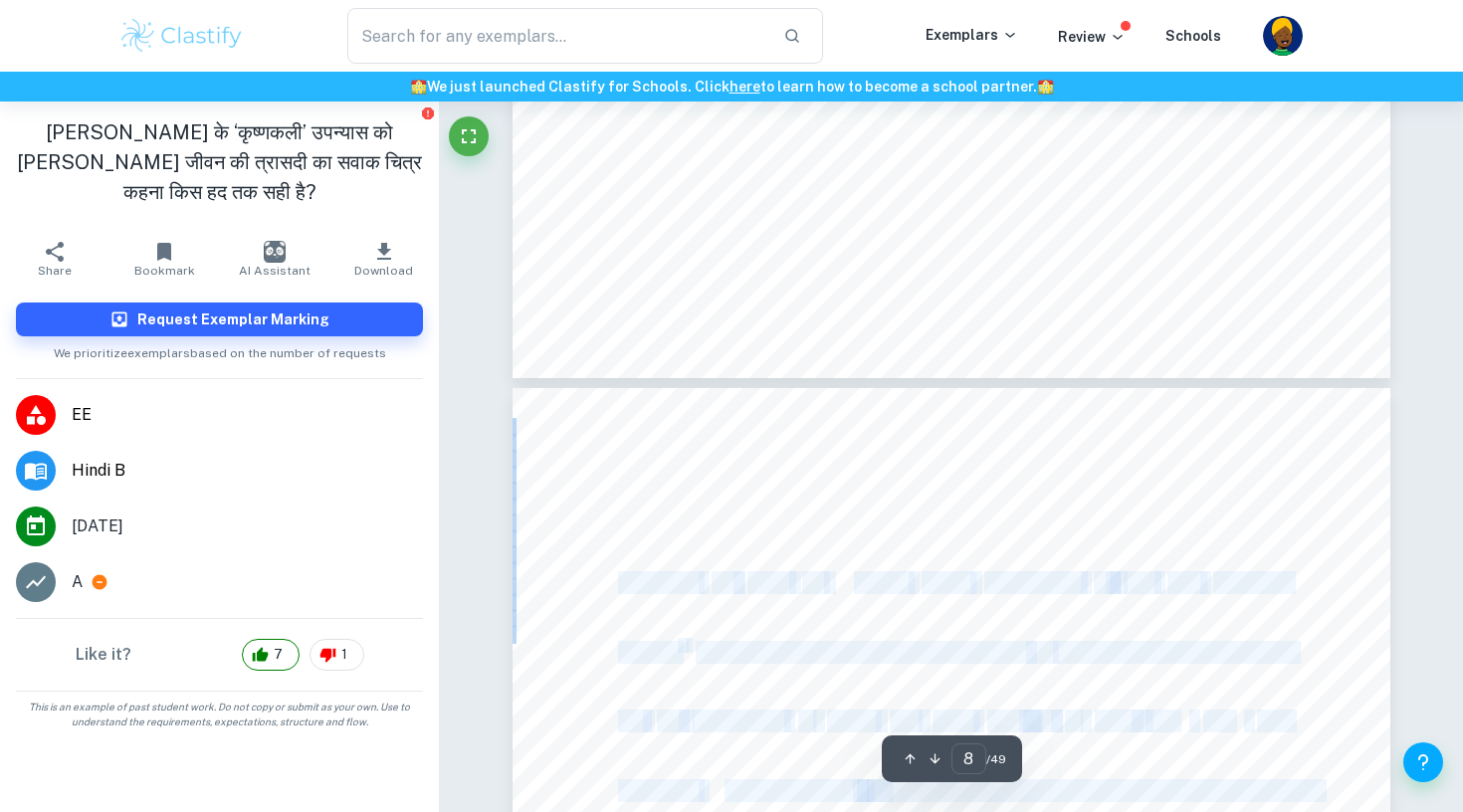 scroll, scrollTop: 8637, scrollLeft: 0, axis: vertical 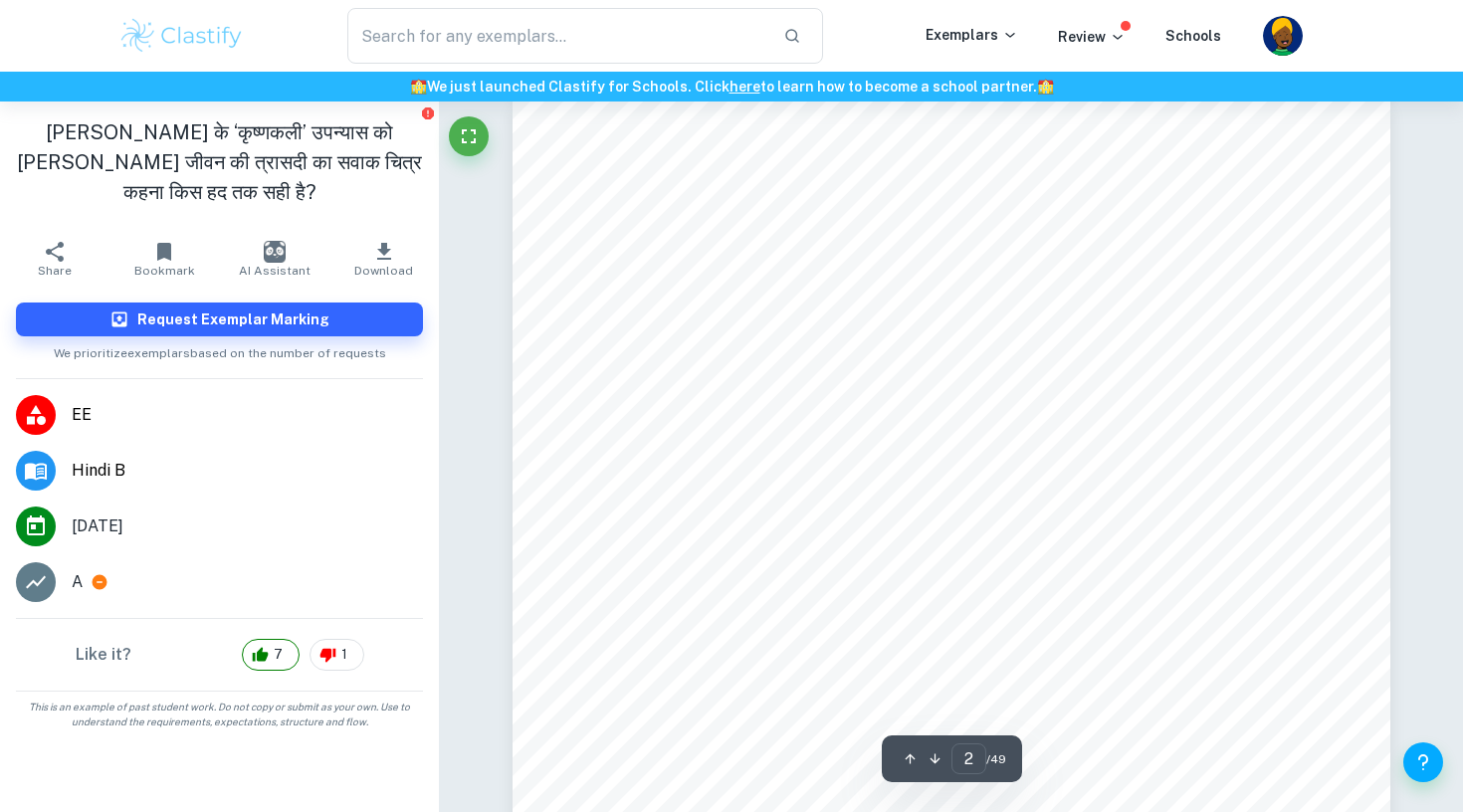 type on "1" 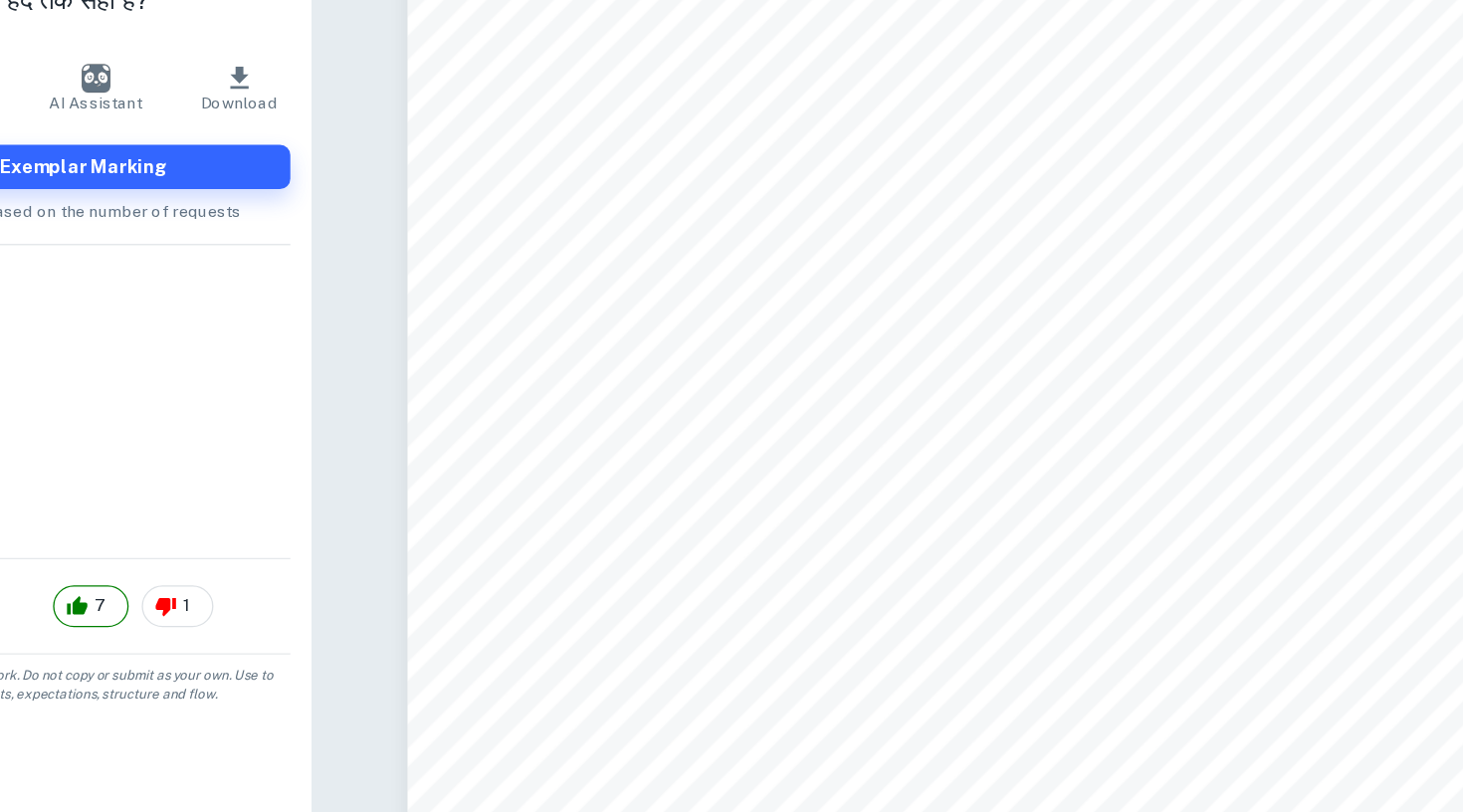 scroll, scrollTop: 73, scrollLeft: 0, axis: vertical 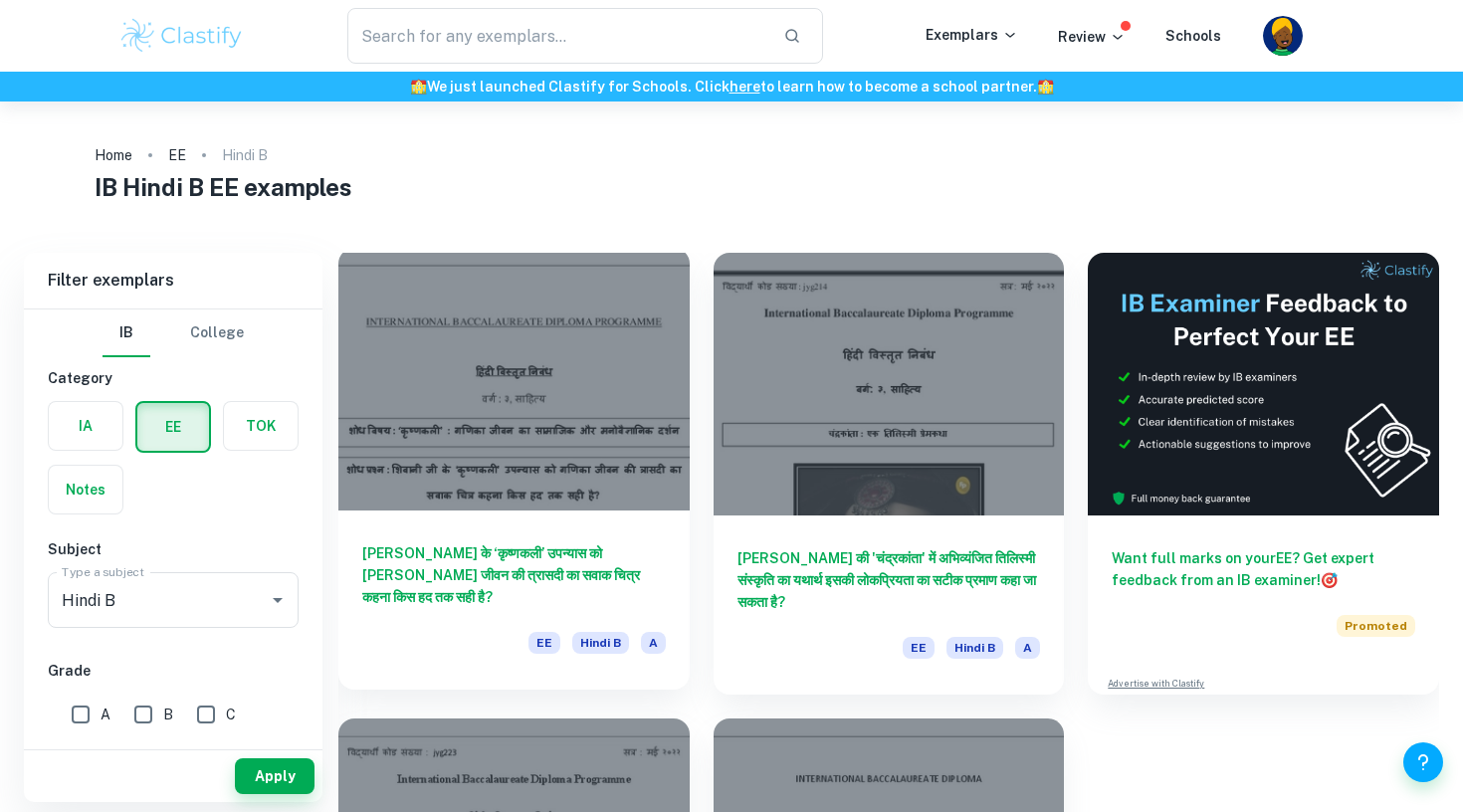 click on "[PERSON_NAME] के ‘कृष्णकली’ उपन्यास को [PERSON_NAME] जीवन की त्रासदी का सवाक चित्र कहना किस हद तक सही है?  EE Hindi B A" at bounding box center [514, 600] 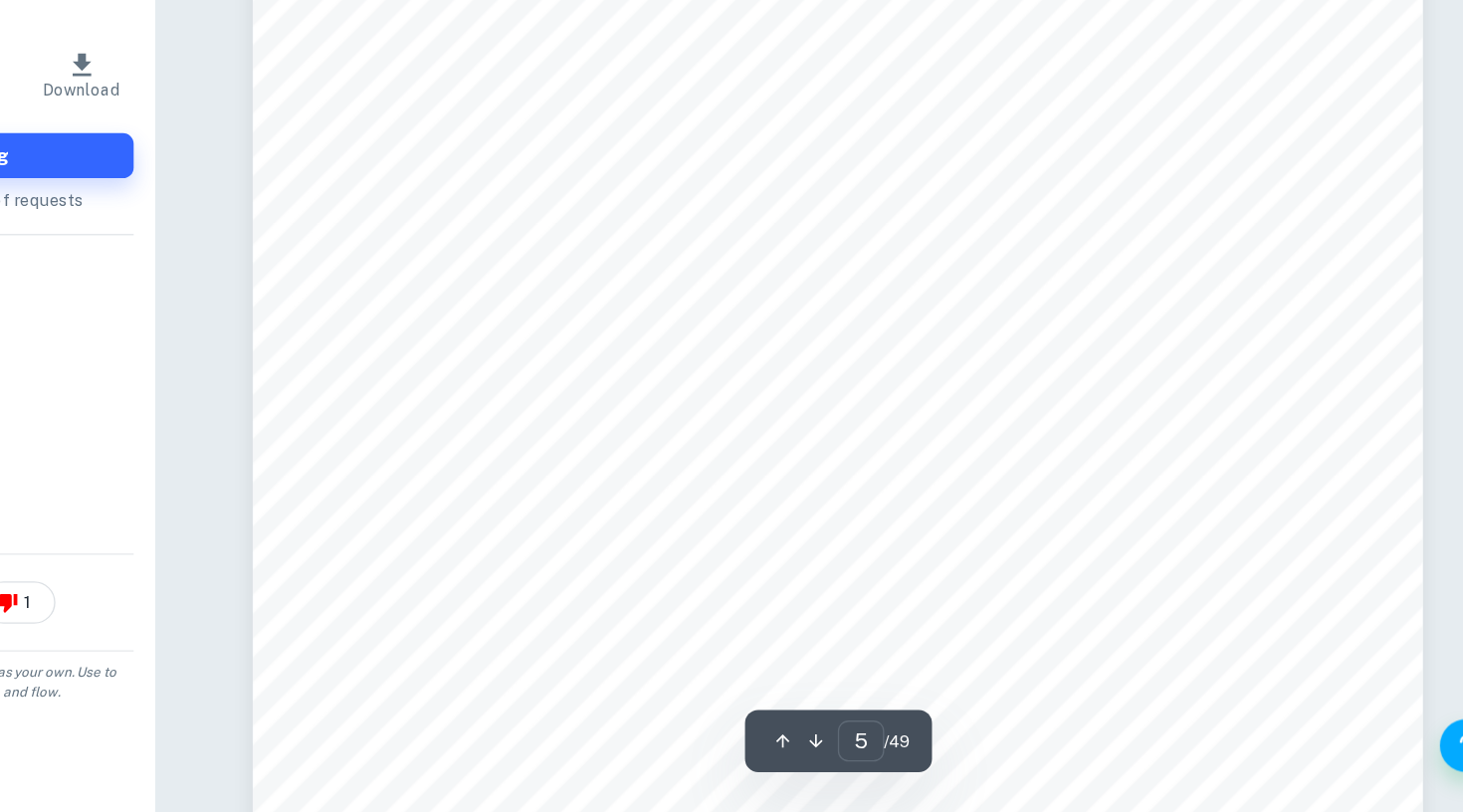 scroll, scrollTop: 5266, scrollLeft: 0, axis: vertical 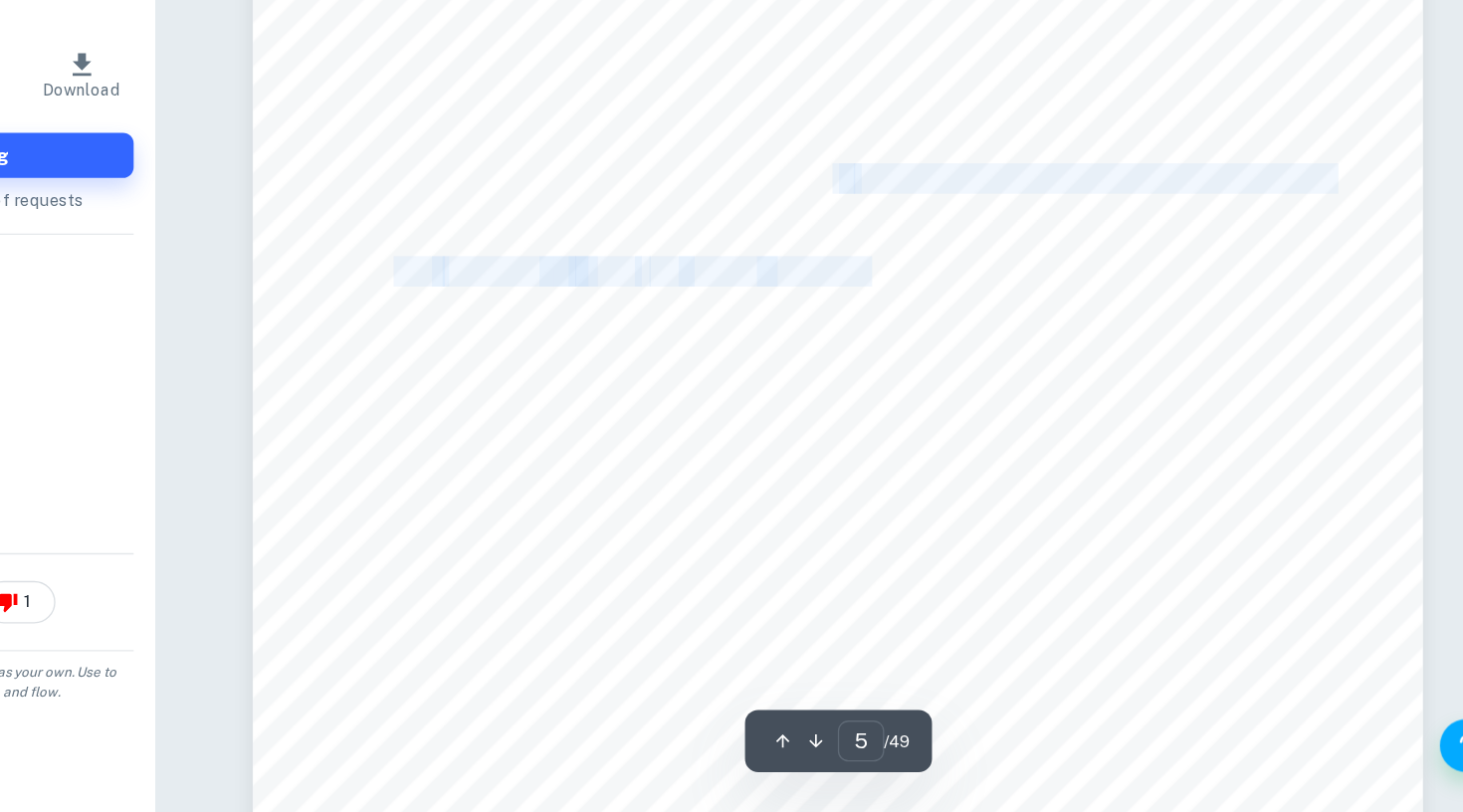 drag, startPoint x: 570, startPoint y: 134, endPoint x: 643, endPoint y: 200, distance: 98.4124 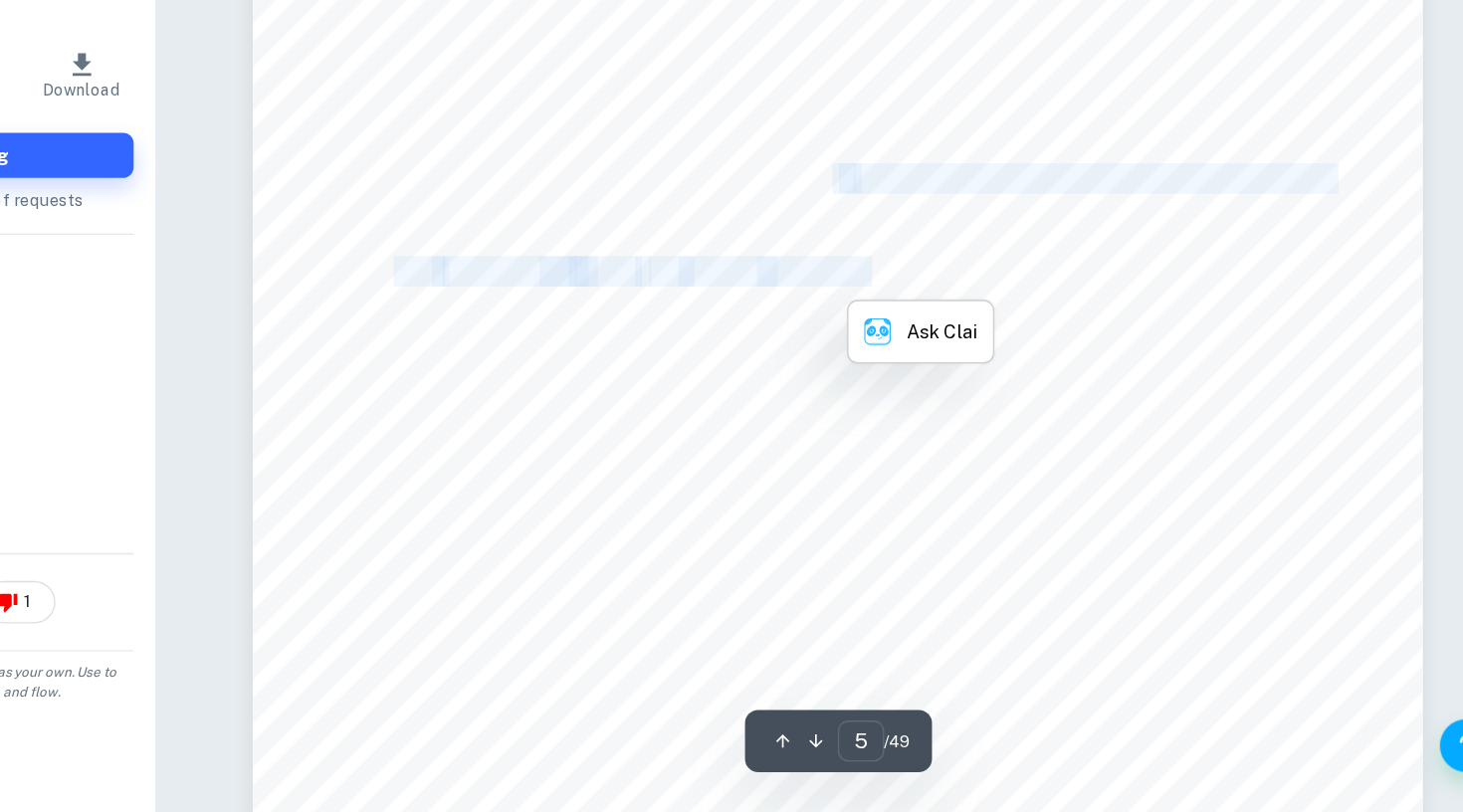 click on "1)O =?;I  ??/I )I ?Km" at bounding box center [1051, 407] 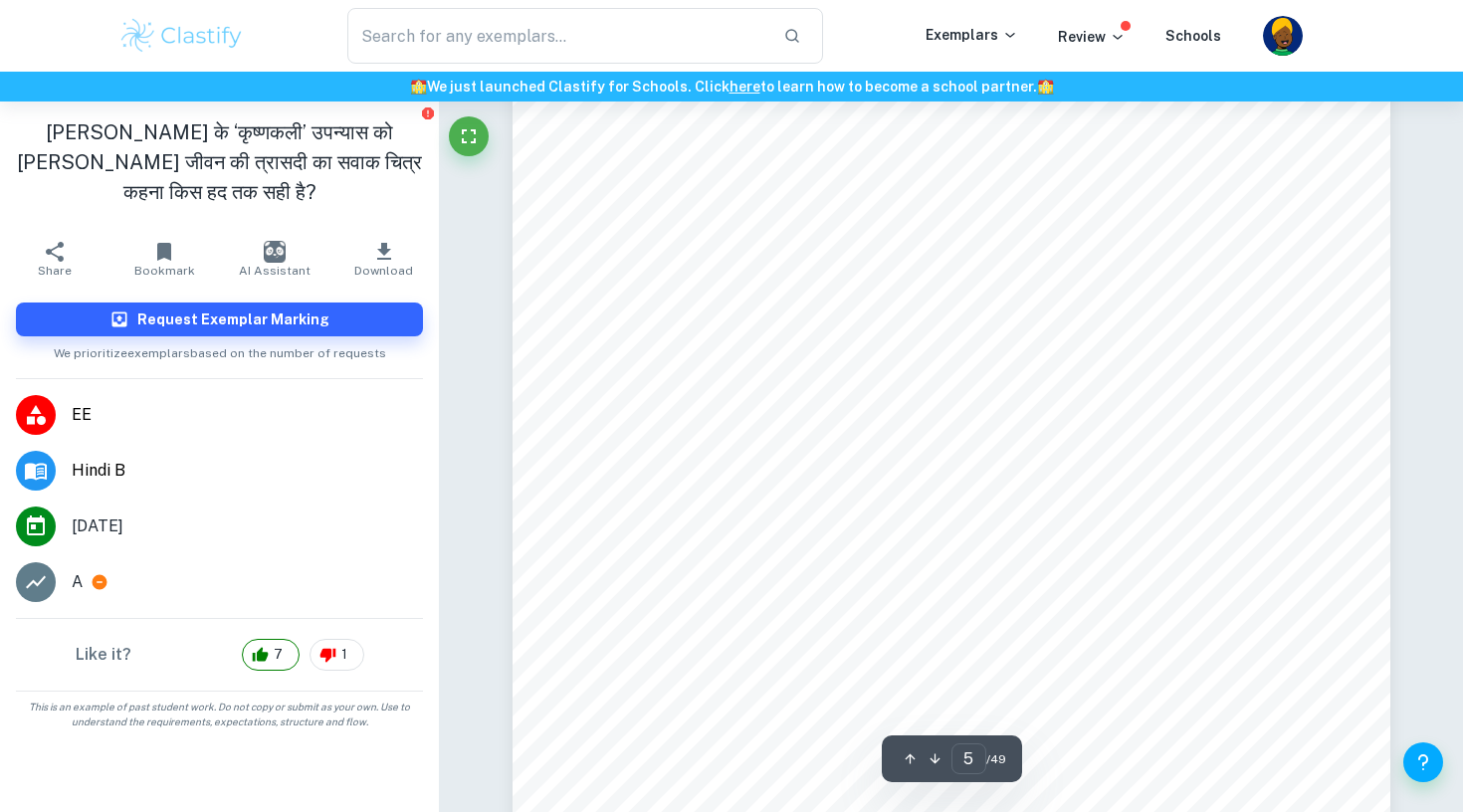 scroll, scrollTop: 5201, scrollLeft: 0, axis: vertical 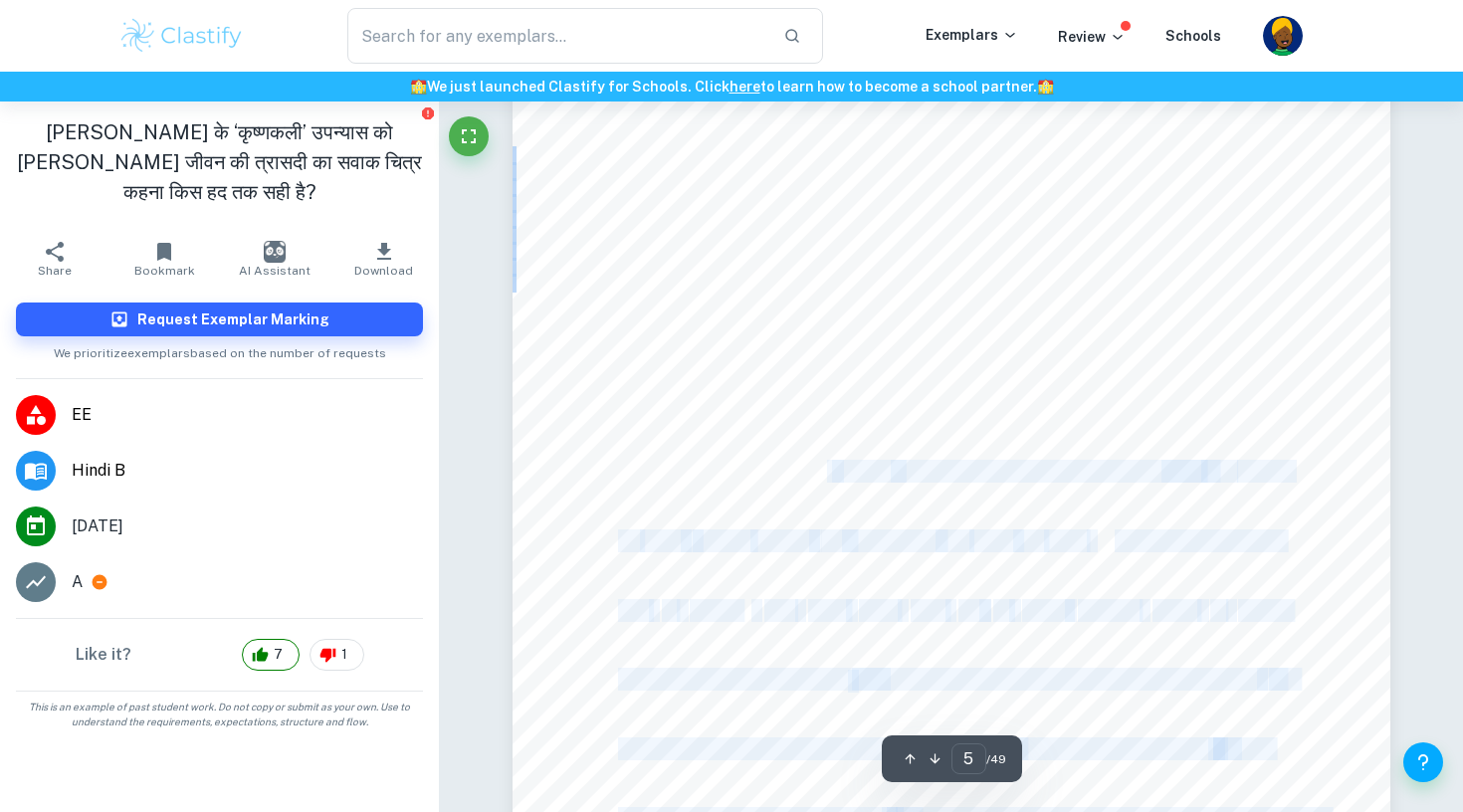 drag, startPoint x: 624, startPoint y: 258, endPoint x: 817, endPoint y: 468, distance: 285.21746 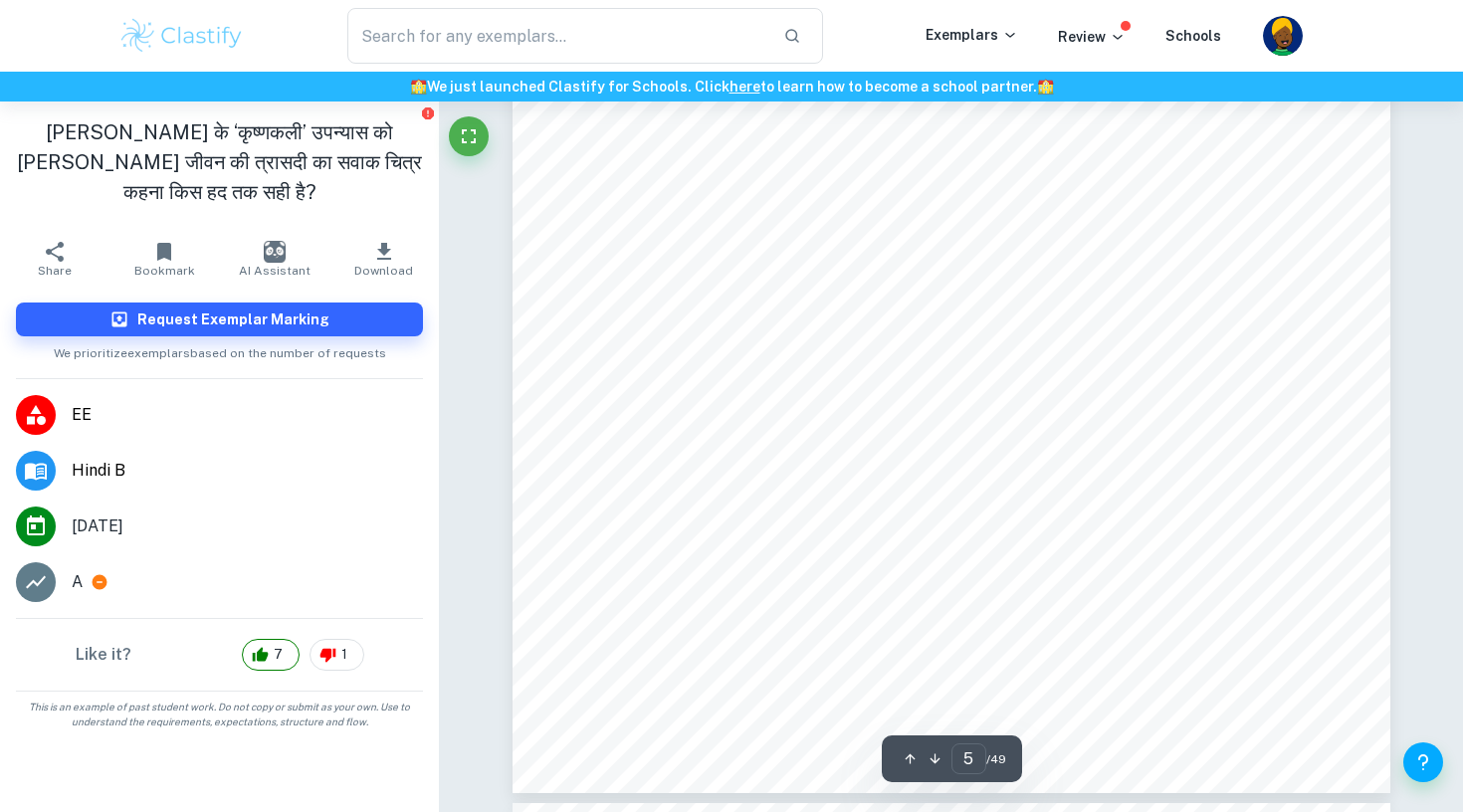 scroll, scrollTop: 5720, scrollLeft: 0, axis: vertical 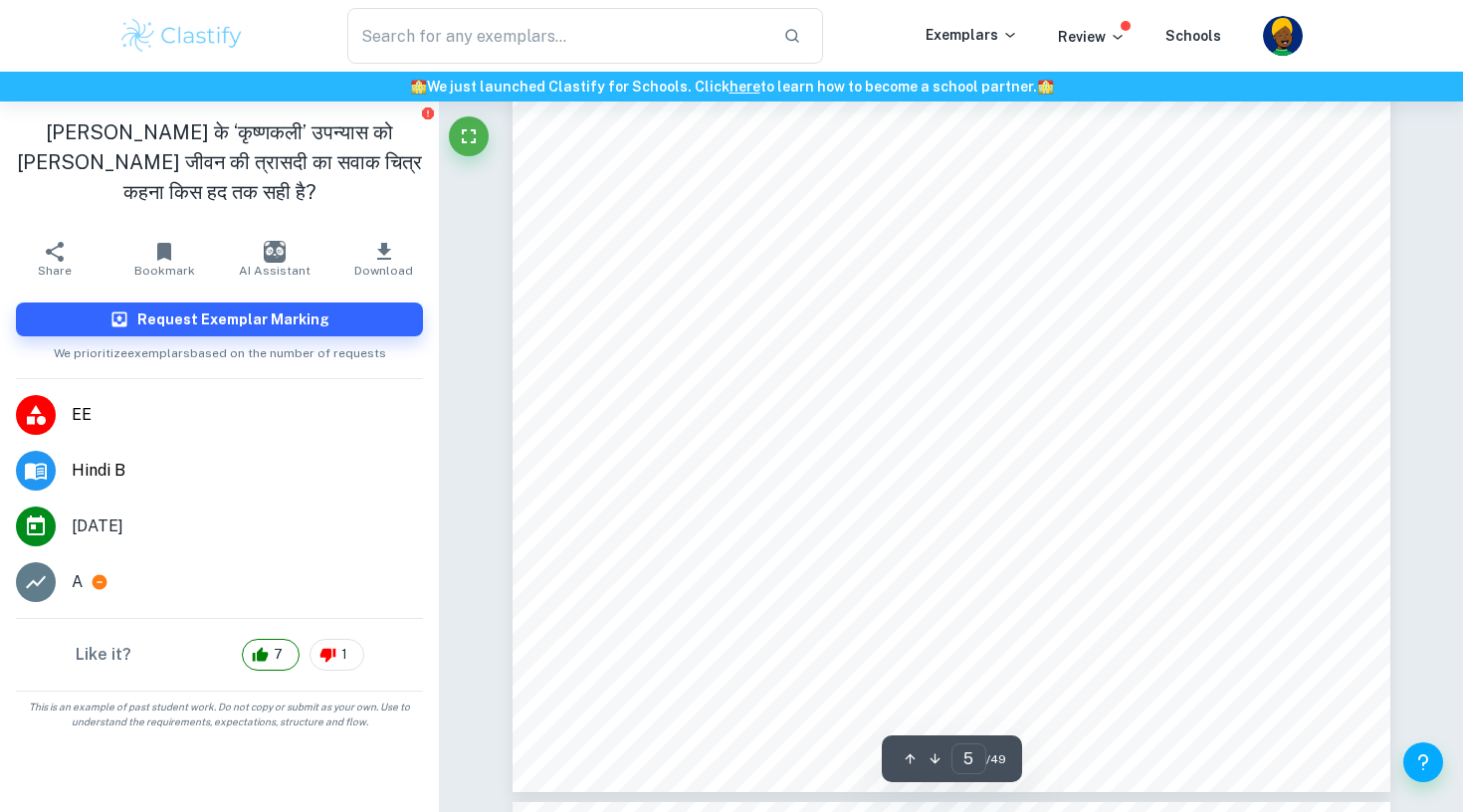 drag, startPoint x: 743, startPoint y: 557, endPoint x: 677, endPoint y: 521, distance: 75.17978 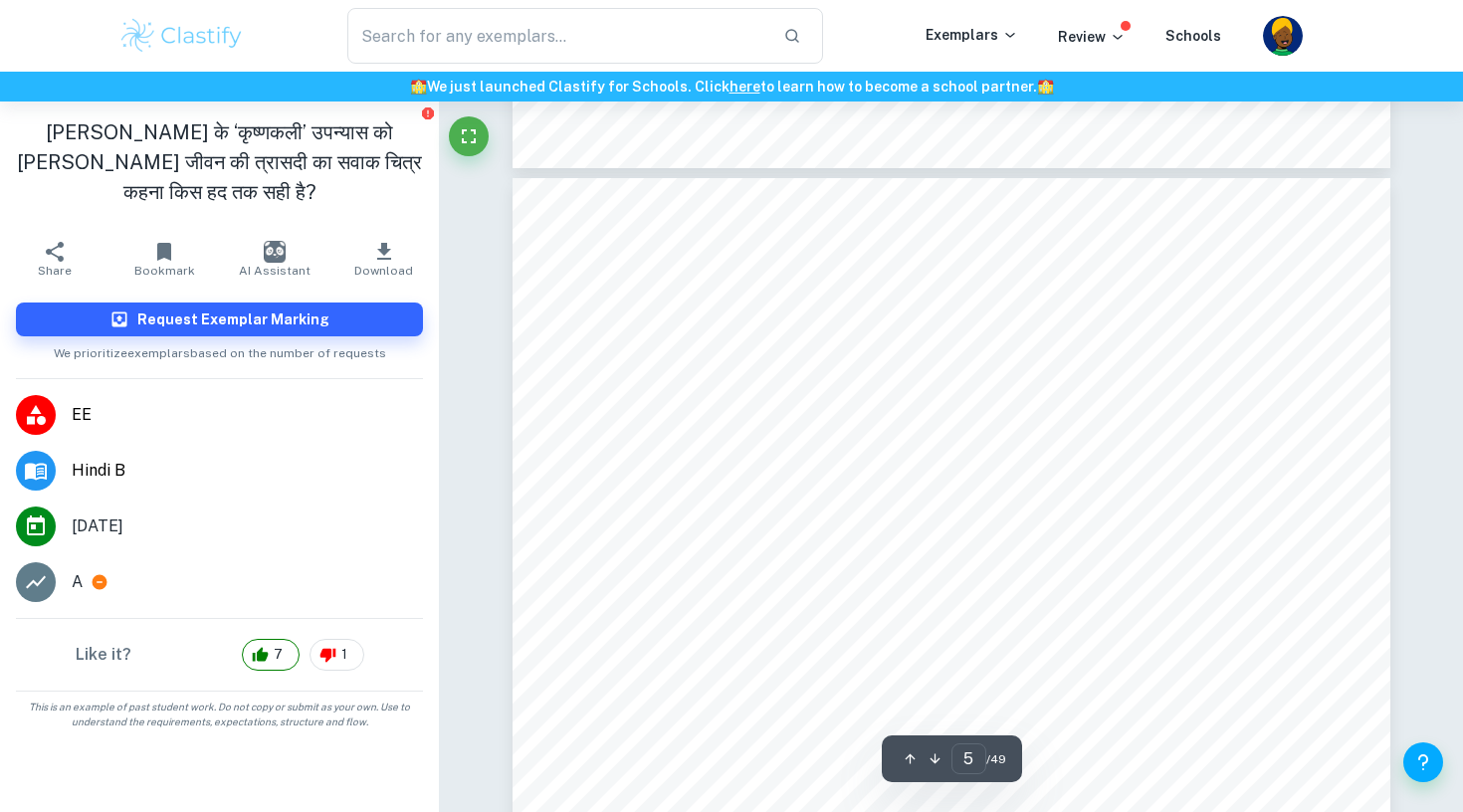 scroll, scrollTop: 5070, scrollLeft: 0, axis: vertical 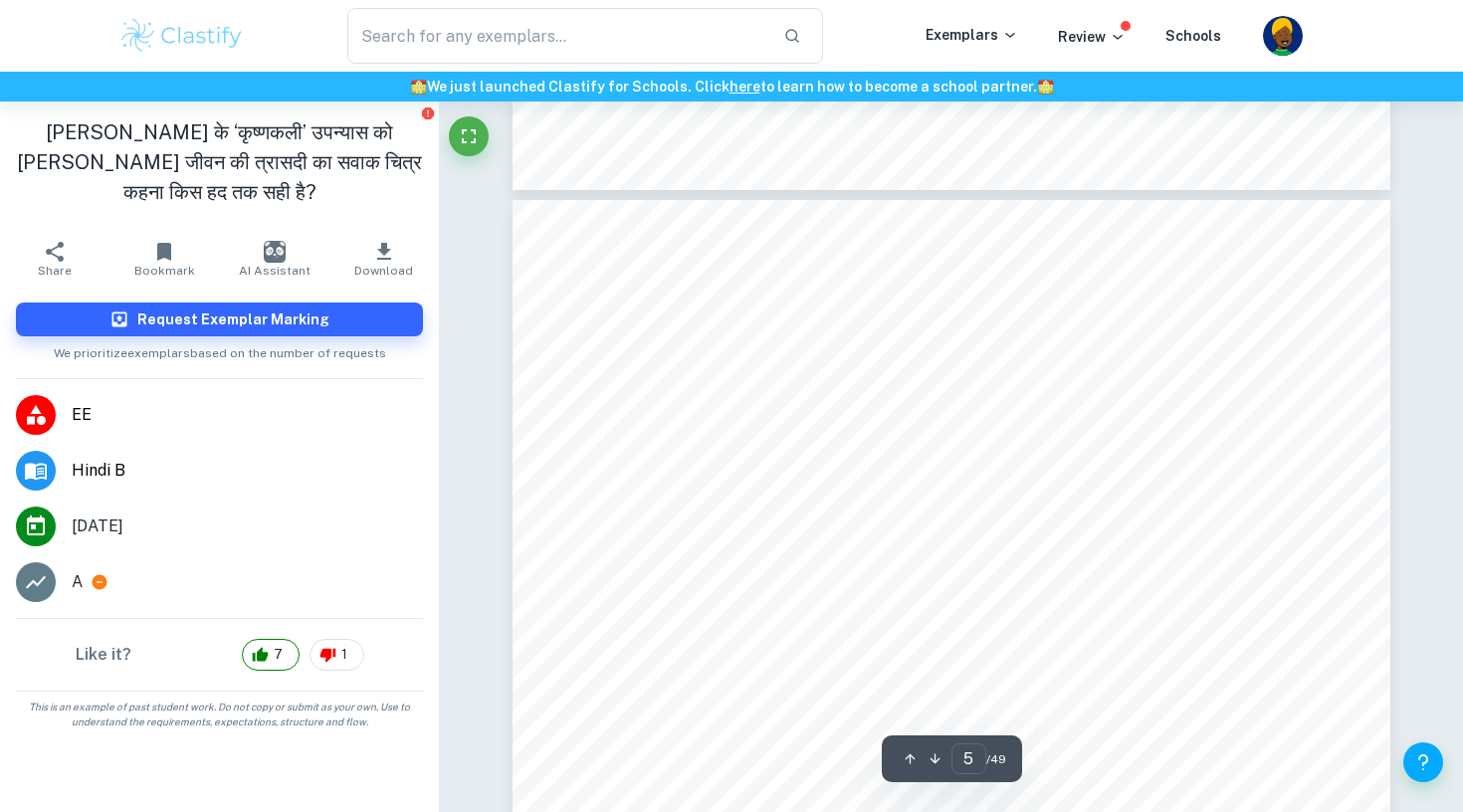 click on "5 _}???0? +)I   /?o0?/   ???    O   /L1?)   /O1?   9?/I   @?9?m0  O   -- y?)   @  -*-? }0?    /K   @ O   @?}1 /O *K--I ;I }m +I}-K @O /O1O .L-- 1 o0?m/ _?) /O =Ko? ?Im +I}- O   /O1I @_I @})I ?I )?I, - /O1O /0 - /},?    O   ,?1K   K   K,   1)O =?;I  ??/I )I ?Km   -   /O1O   ?K +1      =?},K,   ;O0   I   ?o/O.?1I      ;.I   ,K   /O1I   -1?m/? )O /O1O 1K/- 1K/   /O   =?9?-   ?K)O   =?;I   .???   9?/I   K   ?I   I)?m   @?9?m0   @@?1   /O   *I-I ;}?1 /K-I I))? .I  I  @1IO @?9?m0 O?/0K ? ?I ?0 ?K-? ?Pm   /K -I_ @O }0--m= I ??? @?9?m0?1K  O   /)K.?=K K @/)O /O  P   @O @/ ?K-Im /K)O @/?;I) ;OK  O   @?9?m0 K +*1-@I)1 .I O1,? ?o- Im @   ?KK   -K   /K   ;O+?    O   0I}-K?   K   m/@?-   1)O   /O   @/   1?Im   /K)O =-/?) +91OÞ0 /O ==?1K K m@I-?  O   @?.   ?.}0-- /O)O ? .I @?. 0?@ @???m   -   /K ??=?)I?I o=?1? 1- +m0?@   8K?+;I9   I /K;.?=)? - +?IK +?m" at bounding box center (951, 821) 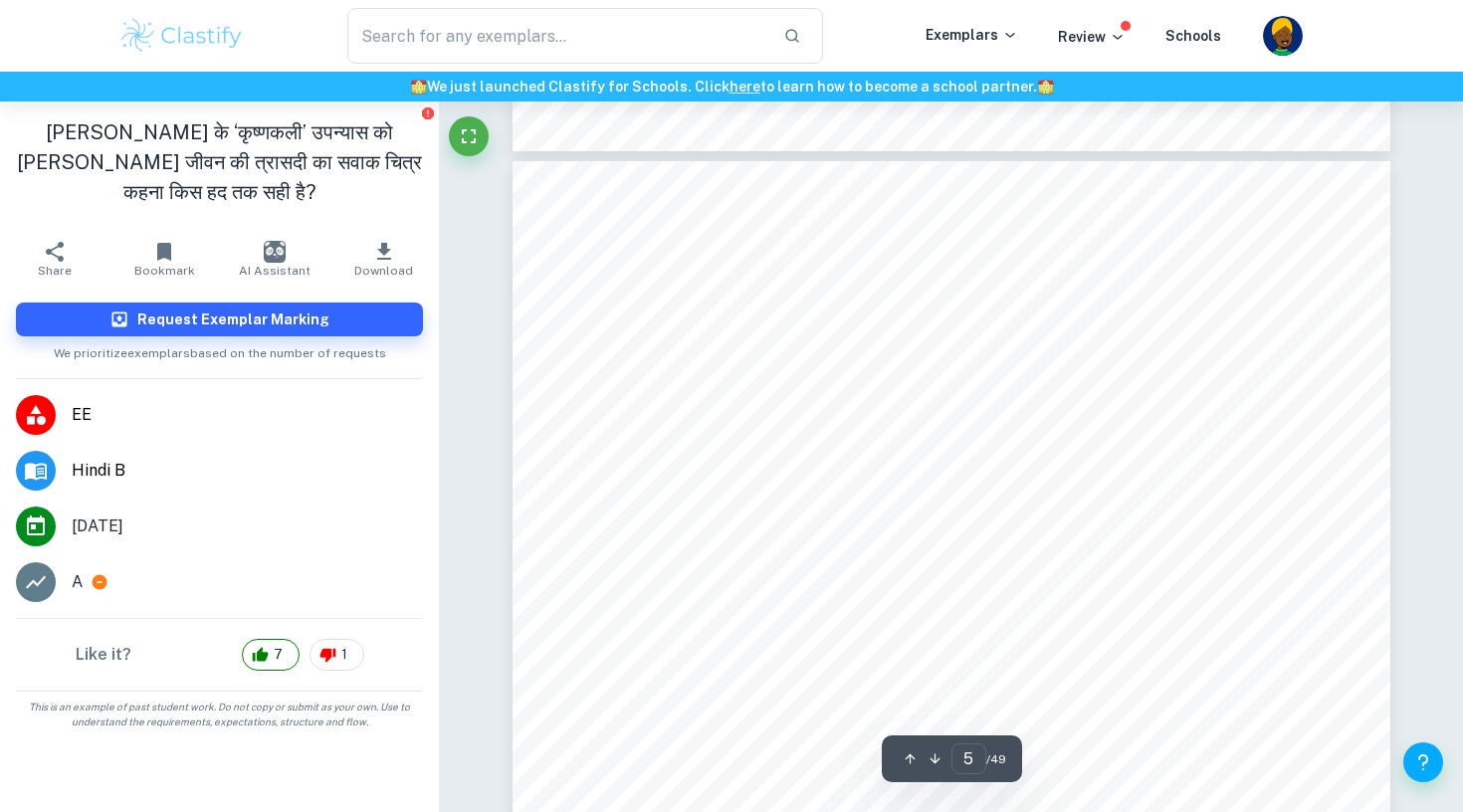 type on "6" 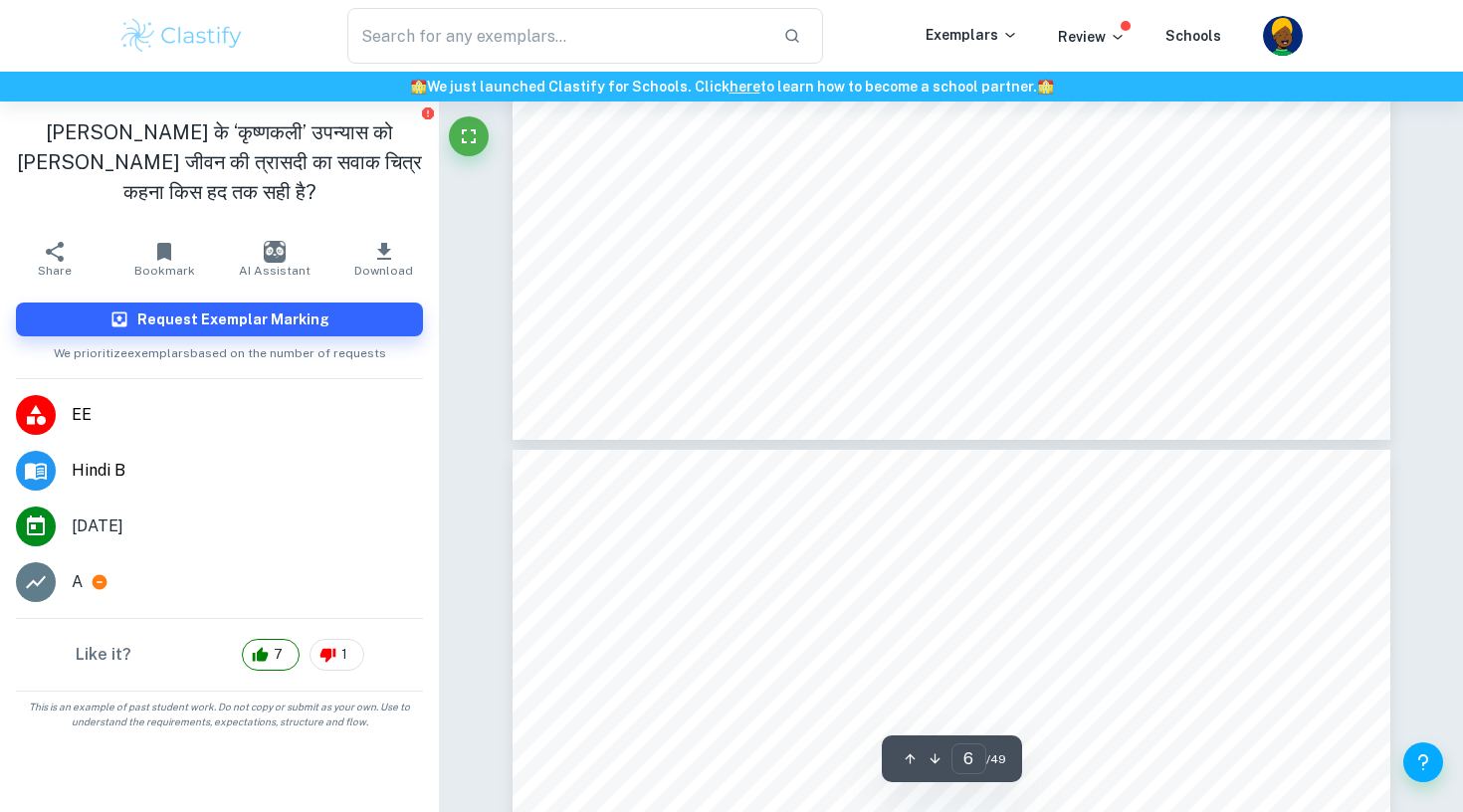 scroll, scrollTop: 7327, scrollLeft: 0, axis: vertical 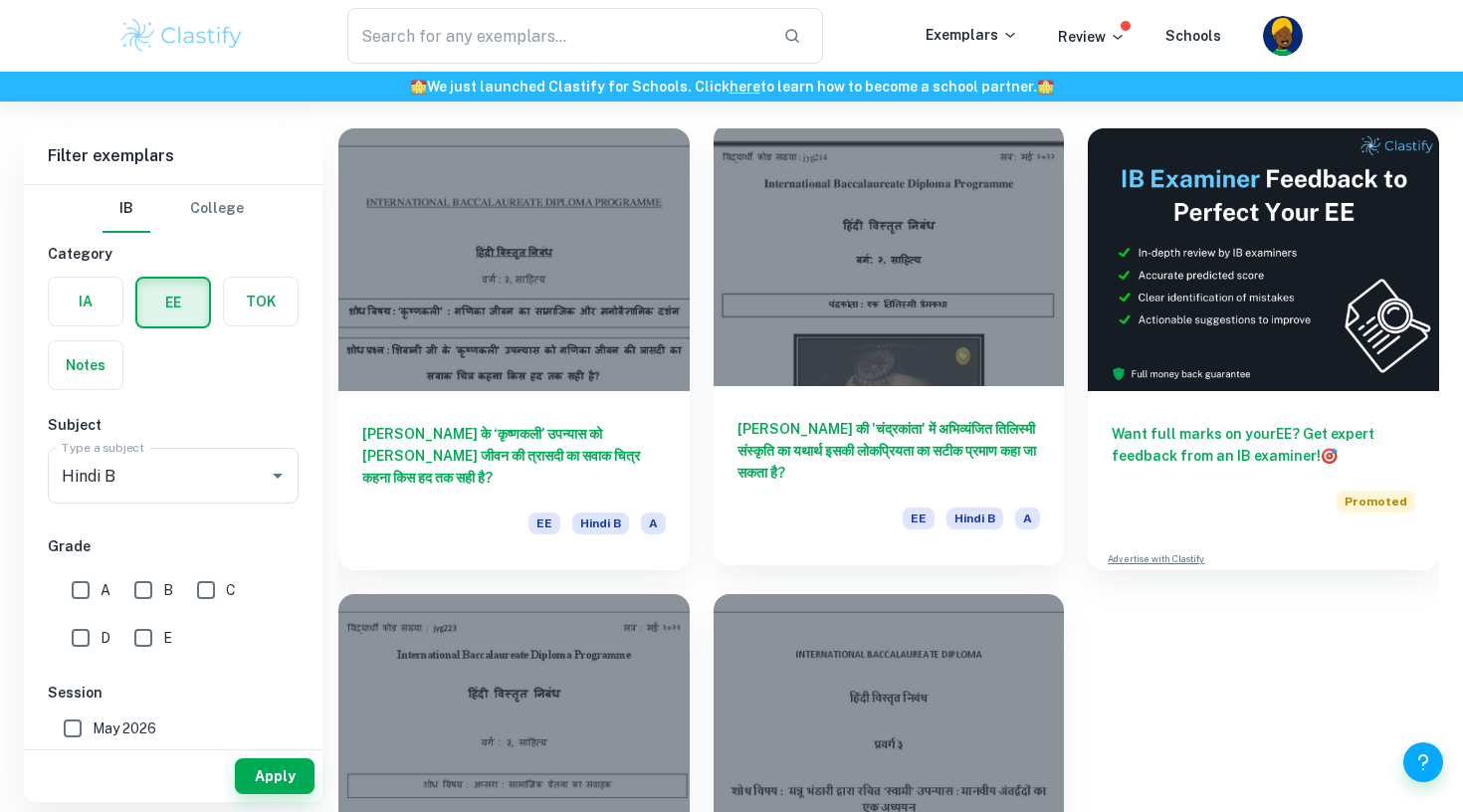 click on "[PERSON_NAME] की 'चंद्रकांता' में अभिव्यंजित तिलिस्मी संस्कृति का यथार्थ इसकी लोकप्रियता का सटीक प्रमाण कहा जा सकता है? EE Hindi B A" at bounding box center [889, 476] 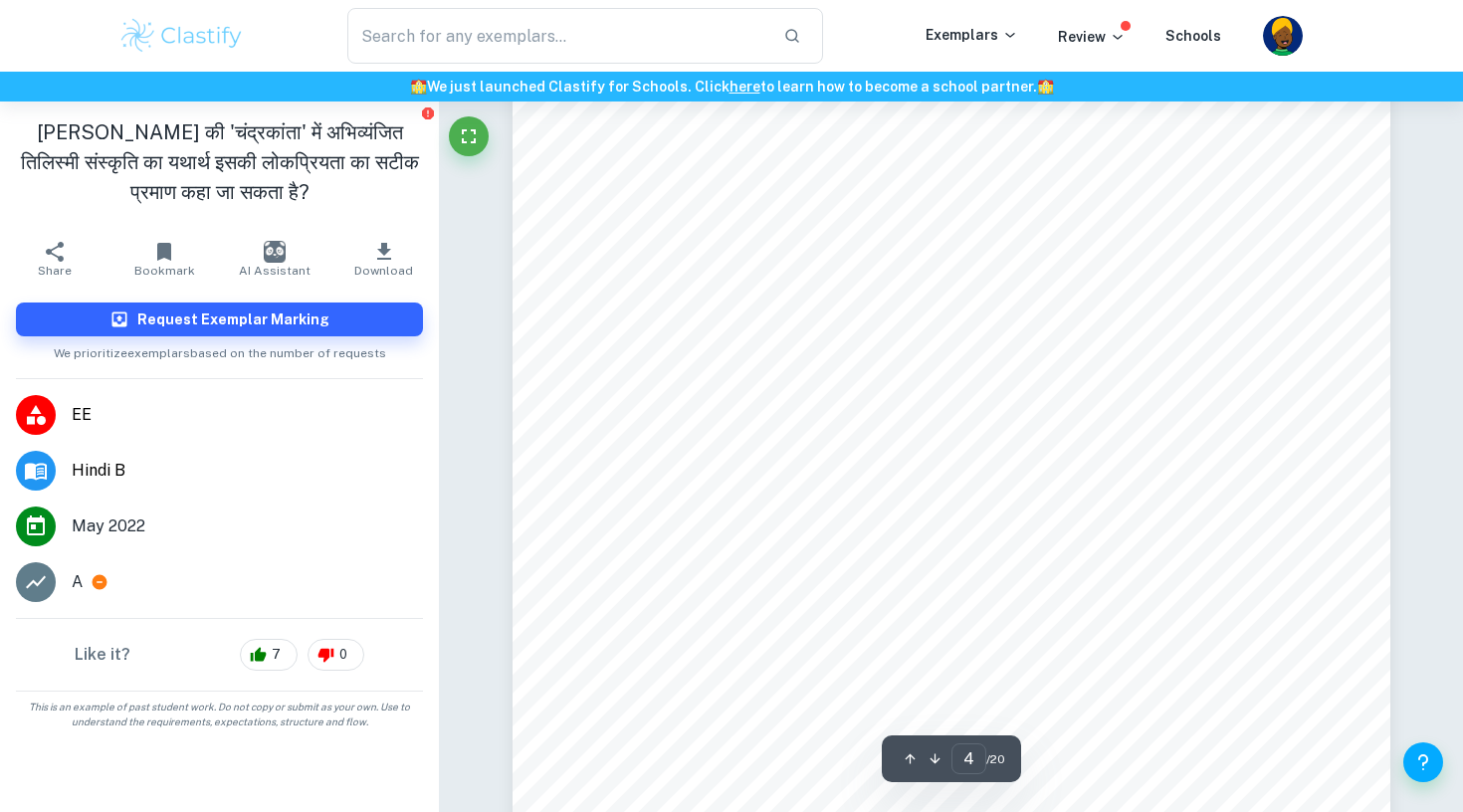 scroll, scrollTop: 4198, scrollLeft: 0, axis: vertical 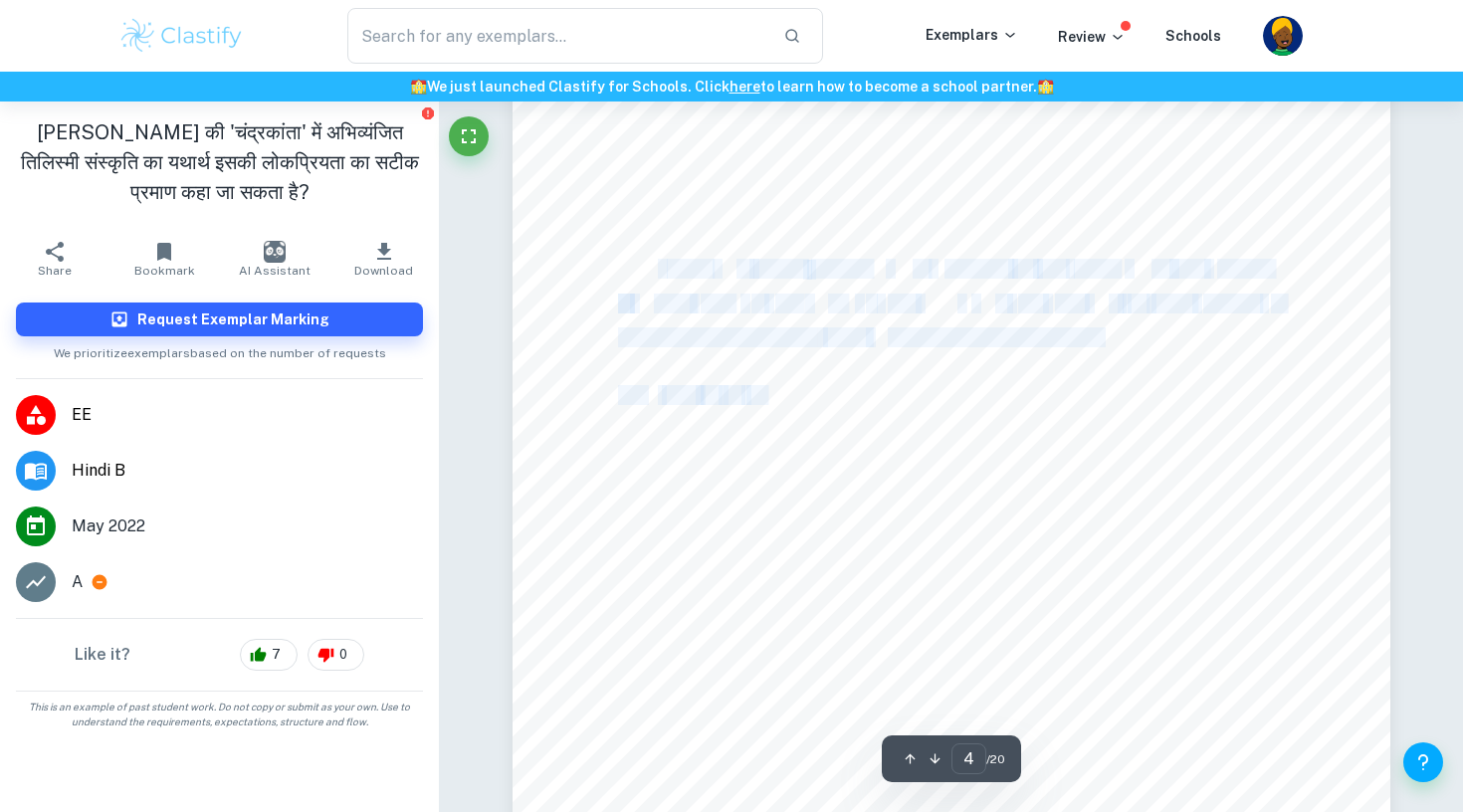 drag, startPoint x: 659, startPoint y: 273, endPoint x: 774, endPoint y: 399, distance: 170.59015 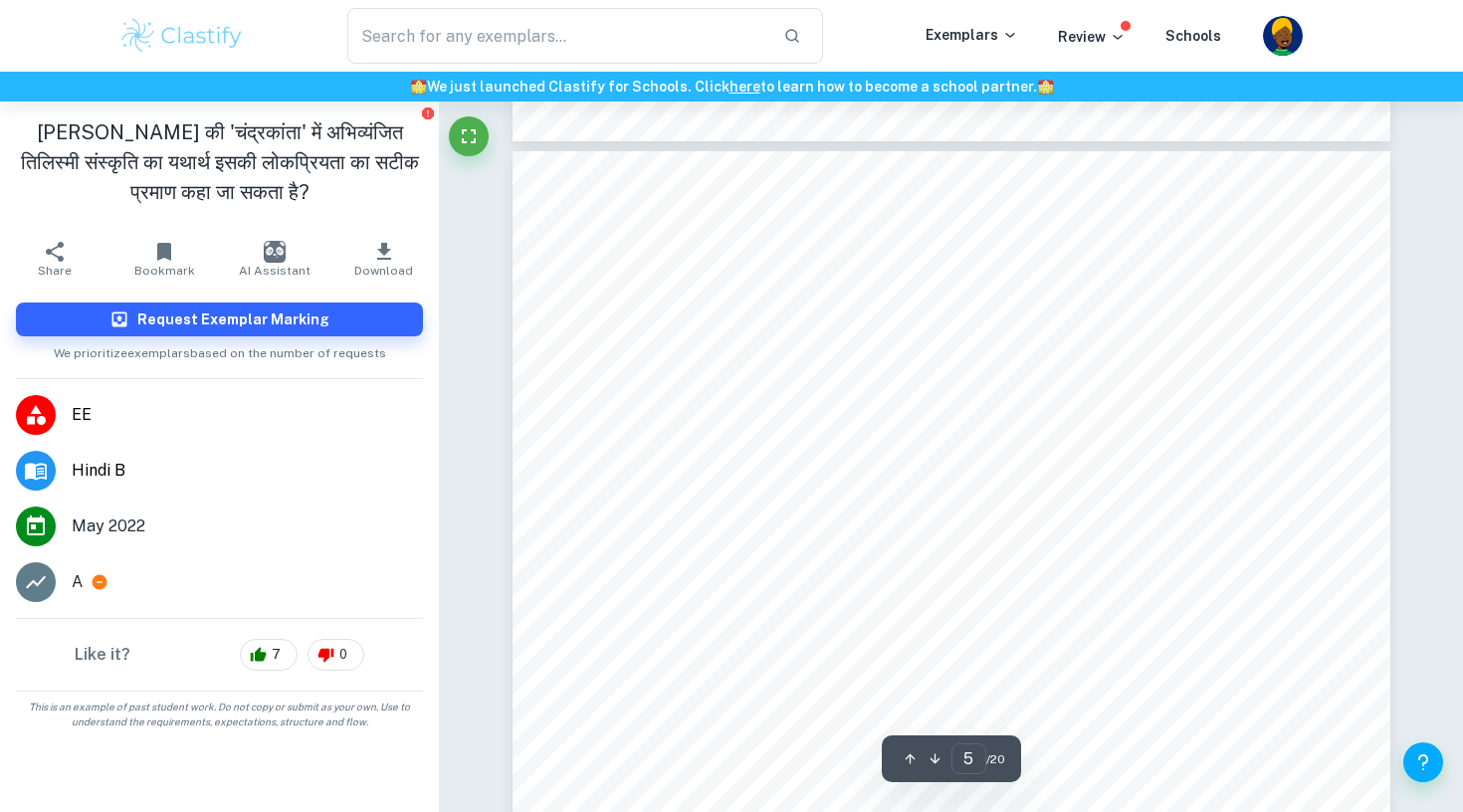 scroll, scrollTop: 5114, scrollLeft: 0, axis: vertical 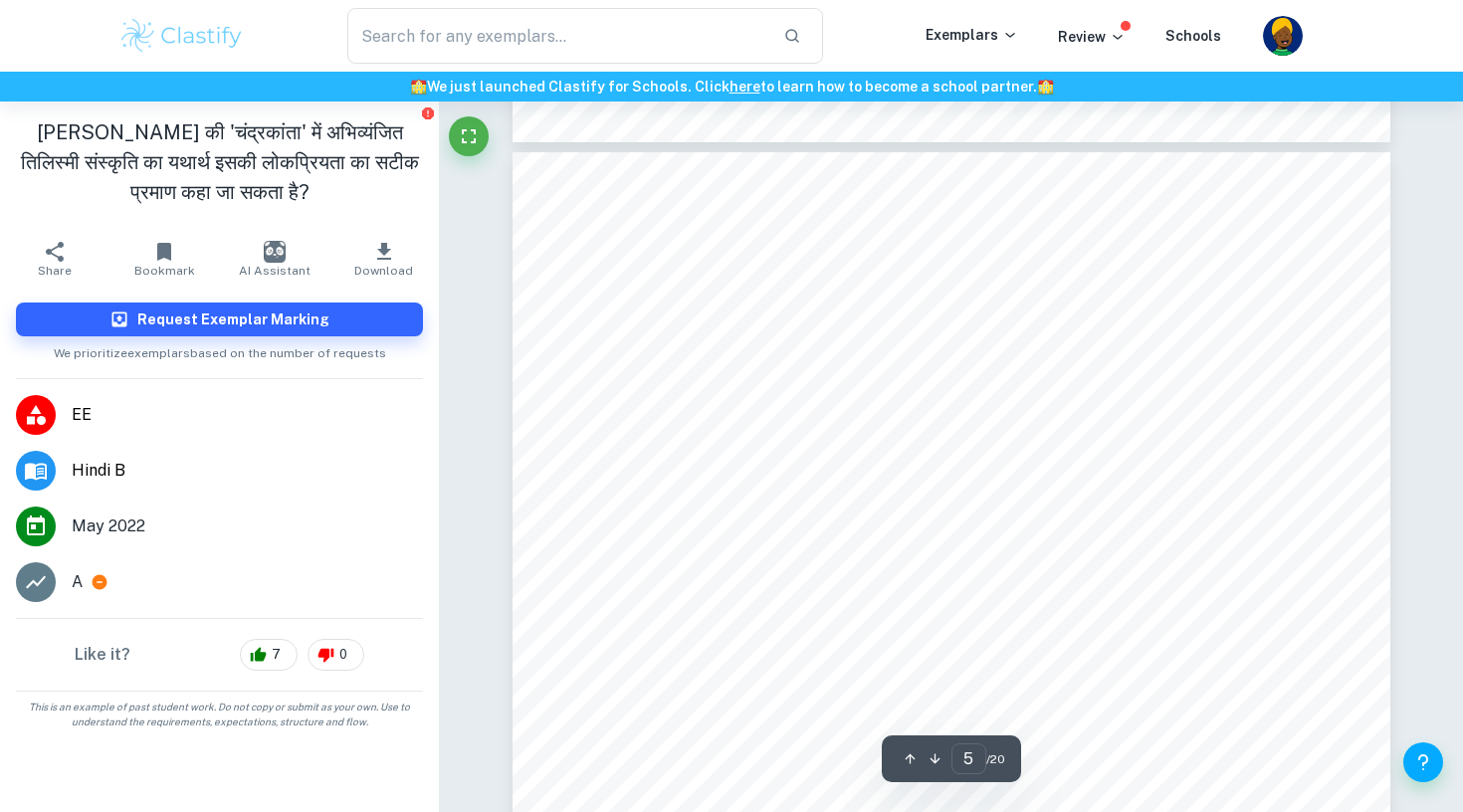 click on "अंतत: अपने इस र् ोध प्रश् न" at bounding box center (703, 342) 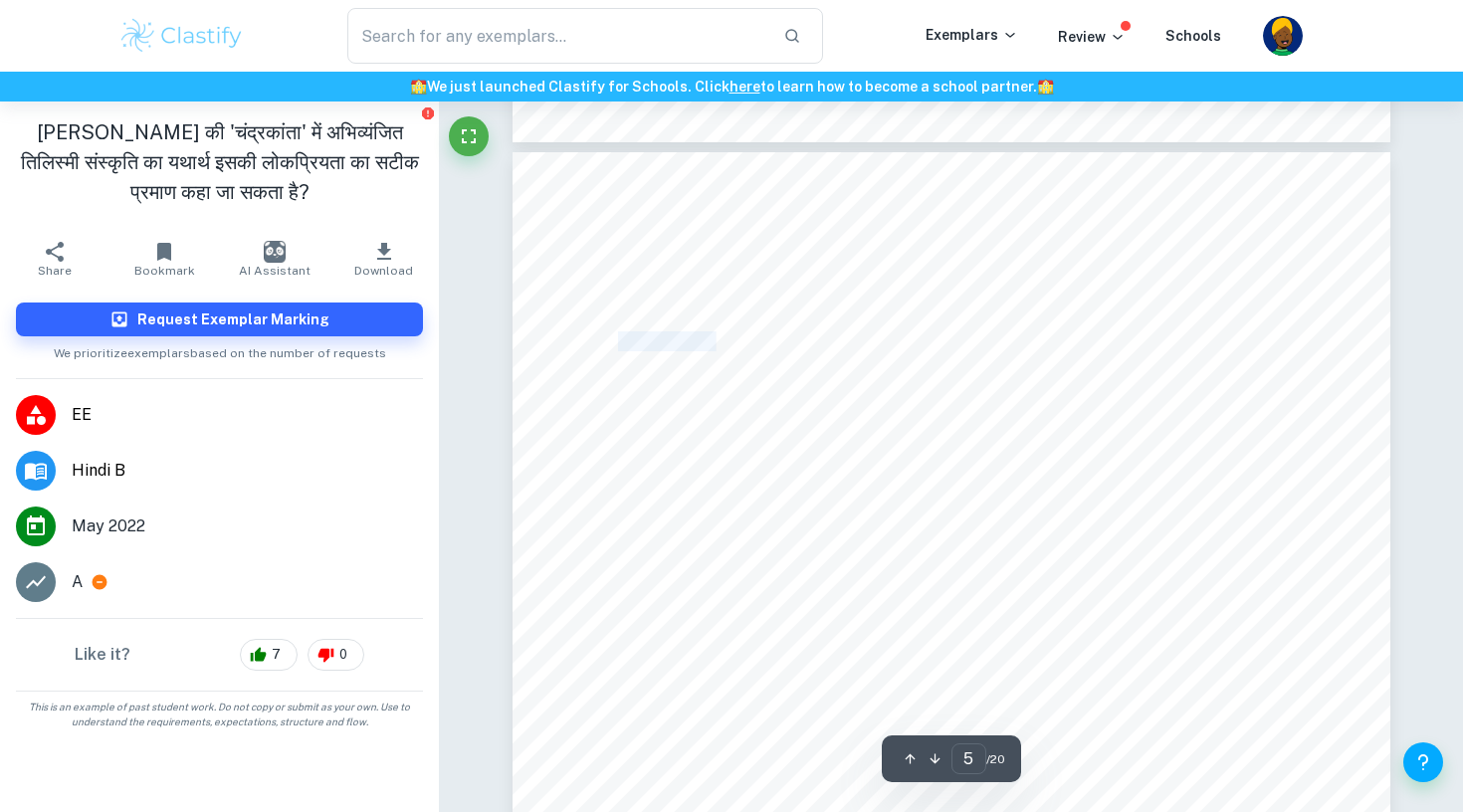 drag, startPoint x: 622, startPoint y: 342, endPoint x: 716, endPoint y: 342, distance: 94 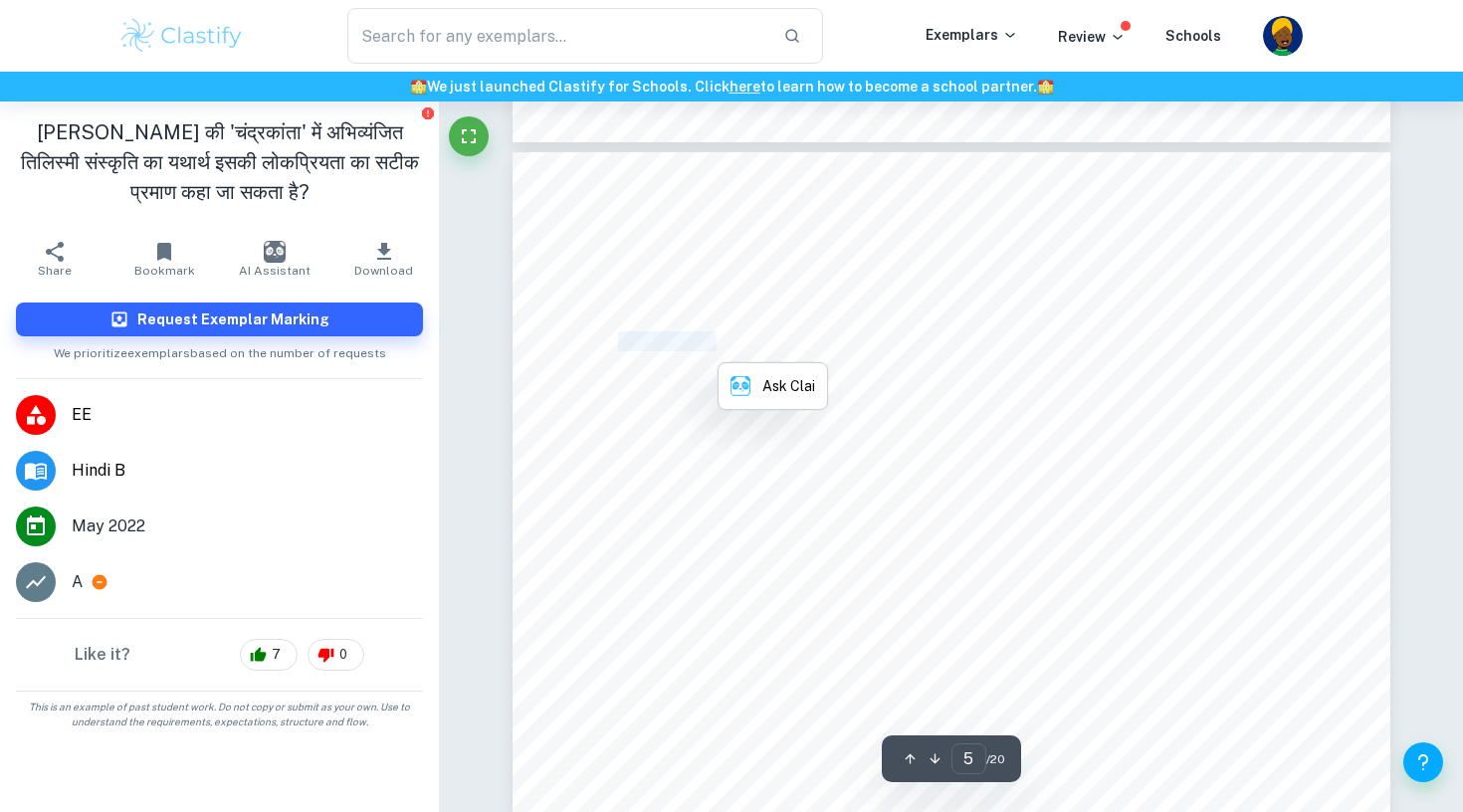 copy on "अंतत: अपने इस र्" 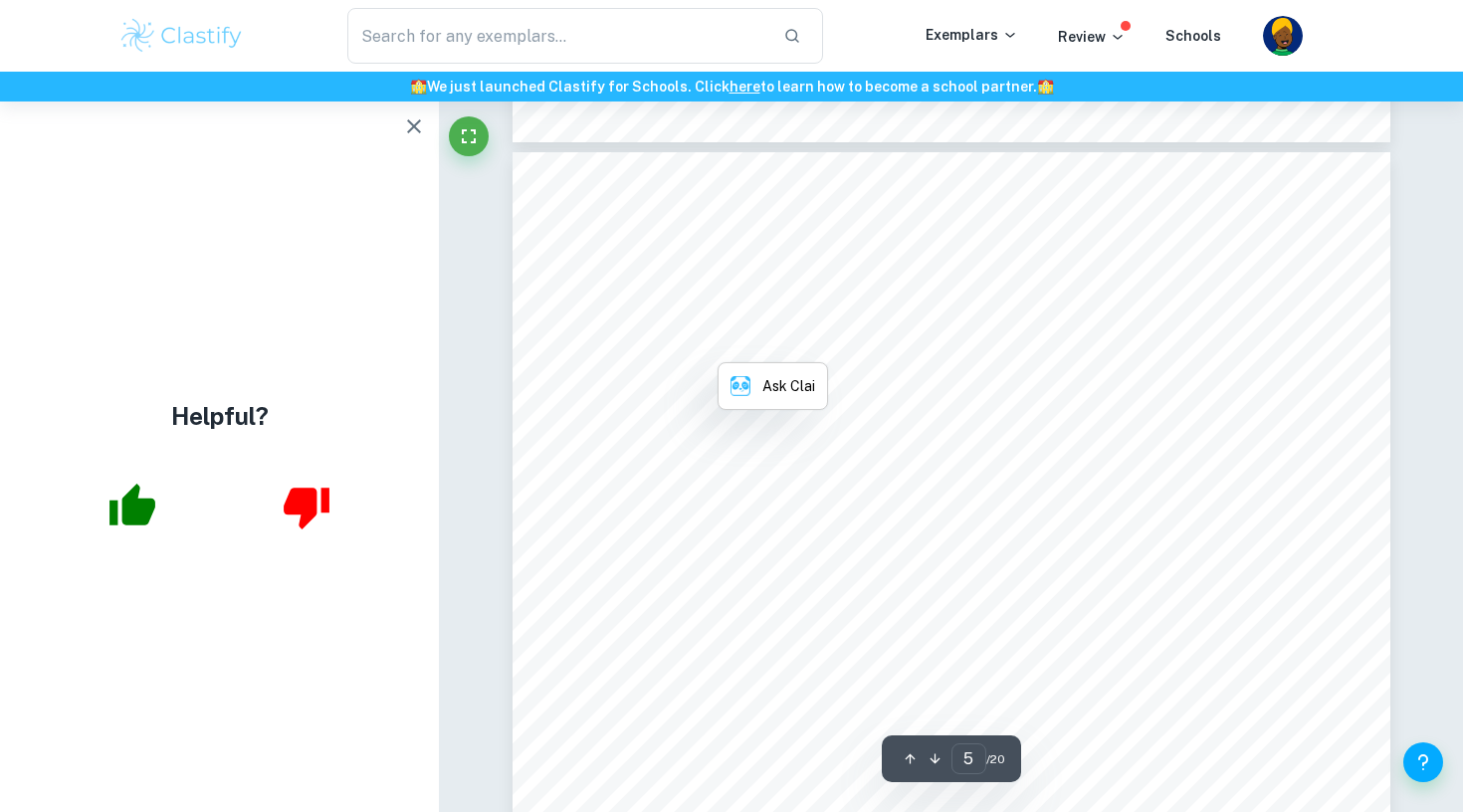 click on "विद्यार्थी कोड संख्या   : jyg214   सत्र   : म�[DATE] a g e की   ' चंद्रकांता   '   में असभव्यंष्जत नतसिस्मी संस्कृ   नत का यर्थार्थण इसकी िोकवप्रयता   का सिीक प्र मार् कहा जा सकता है ? " अंतत: अपने इस र् ोध प्रश् न   की ससद्धध हेतु   मैंने   ' चंद्रकांता   '   का ग्र हर् अध्यन करके उसके भािों का भाियुकत रसपान ककया हैं। तभी मैं   ' [PERSON_NAME]   '   के रहसमय संसार को भिीभांनत समझ पाया हूूँ। मेरे इस र् ो�[DEMOGRAPHIC_DATA]��ा परम उद्देश्य" at bounding box center [951, 772] 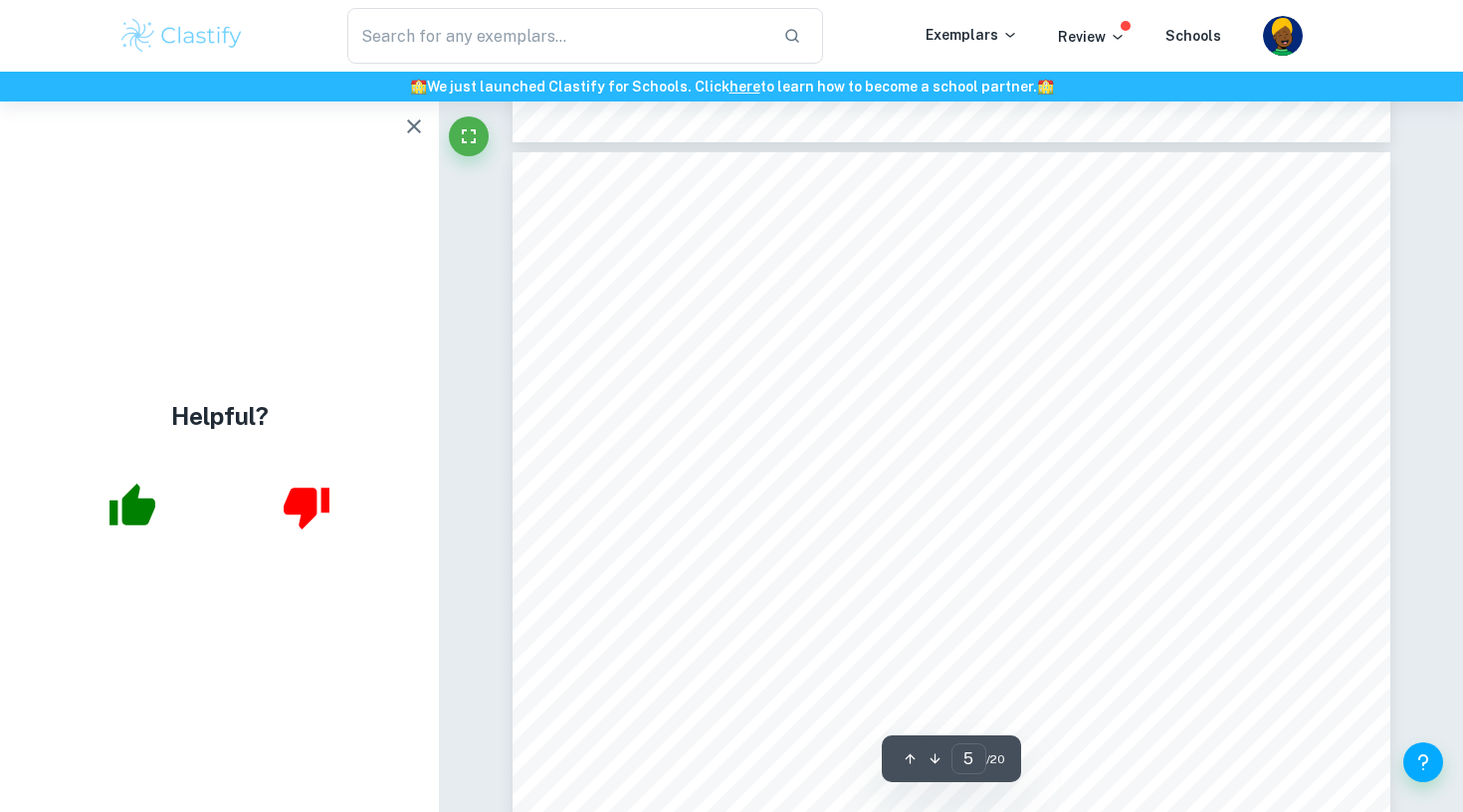 drag, startPoint x: 672, startPoint y: 438, endPoint x: 663, endPoint y: 429, distance: 12.727922 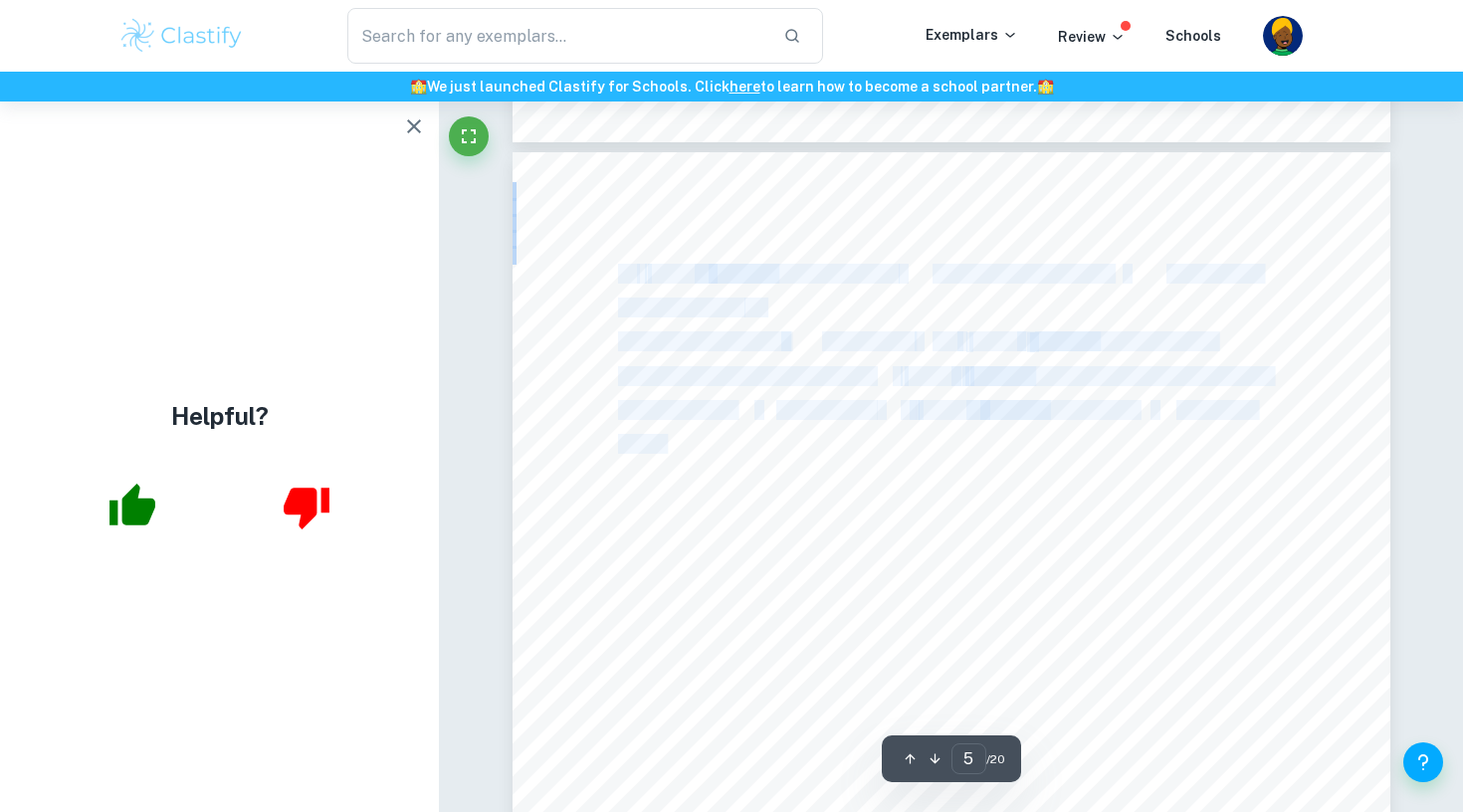 drag, startPoint x: 665, startPoint y: 446, endPoint x: 621, endPoint y: 278, distance: 173.6663 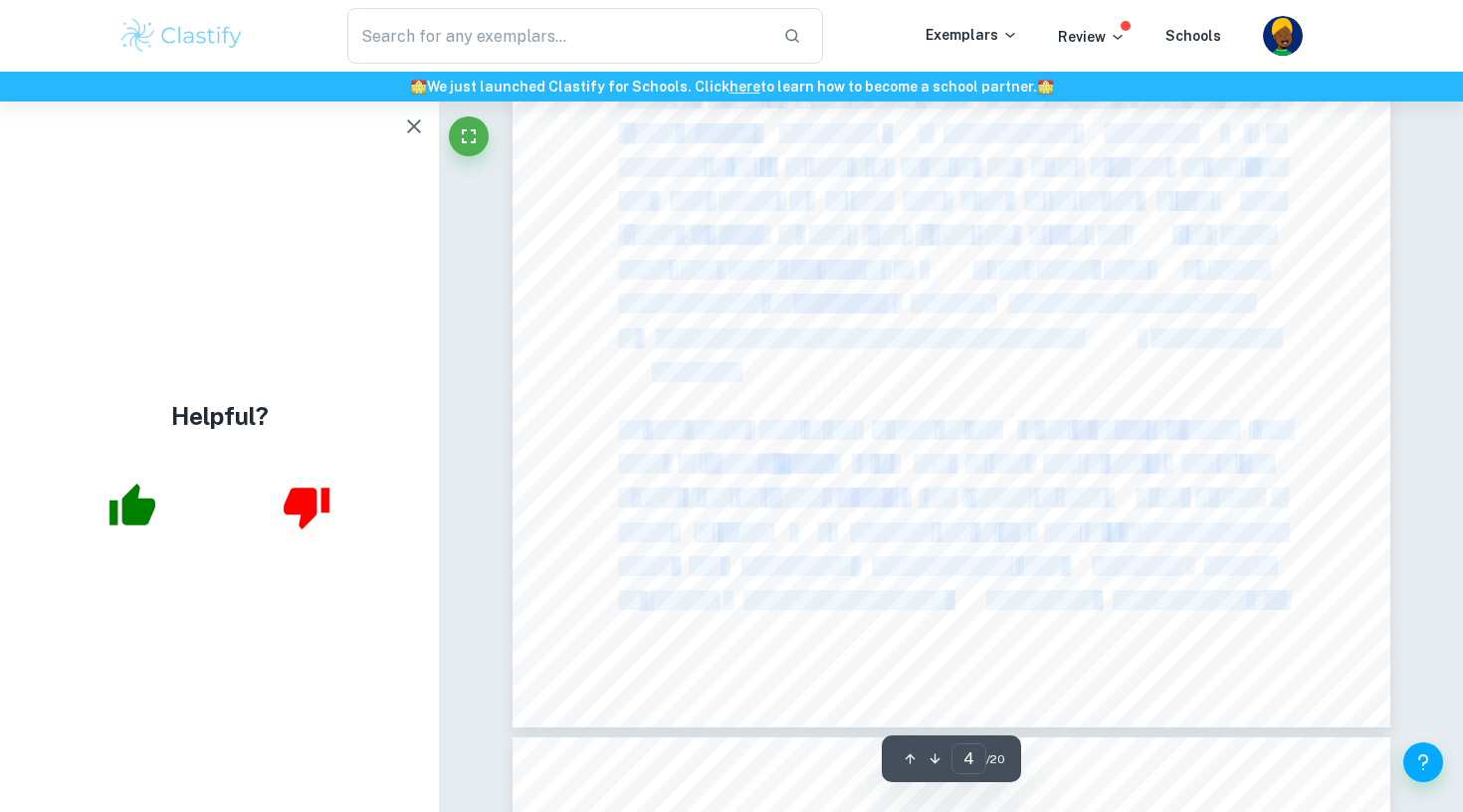 scroll, scrollTop: 4545, scrollLeft: 0, axis: vertical 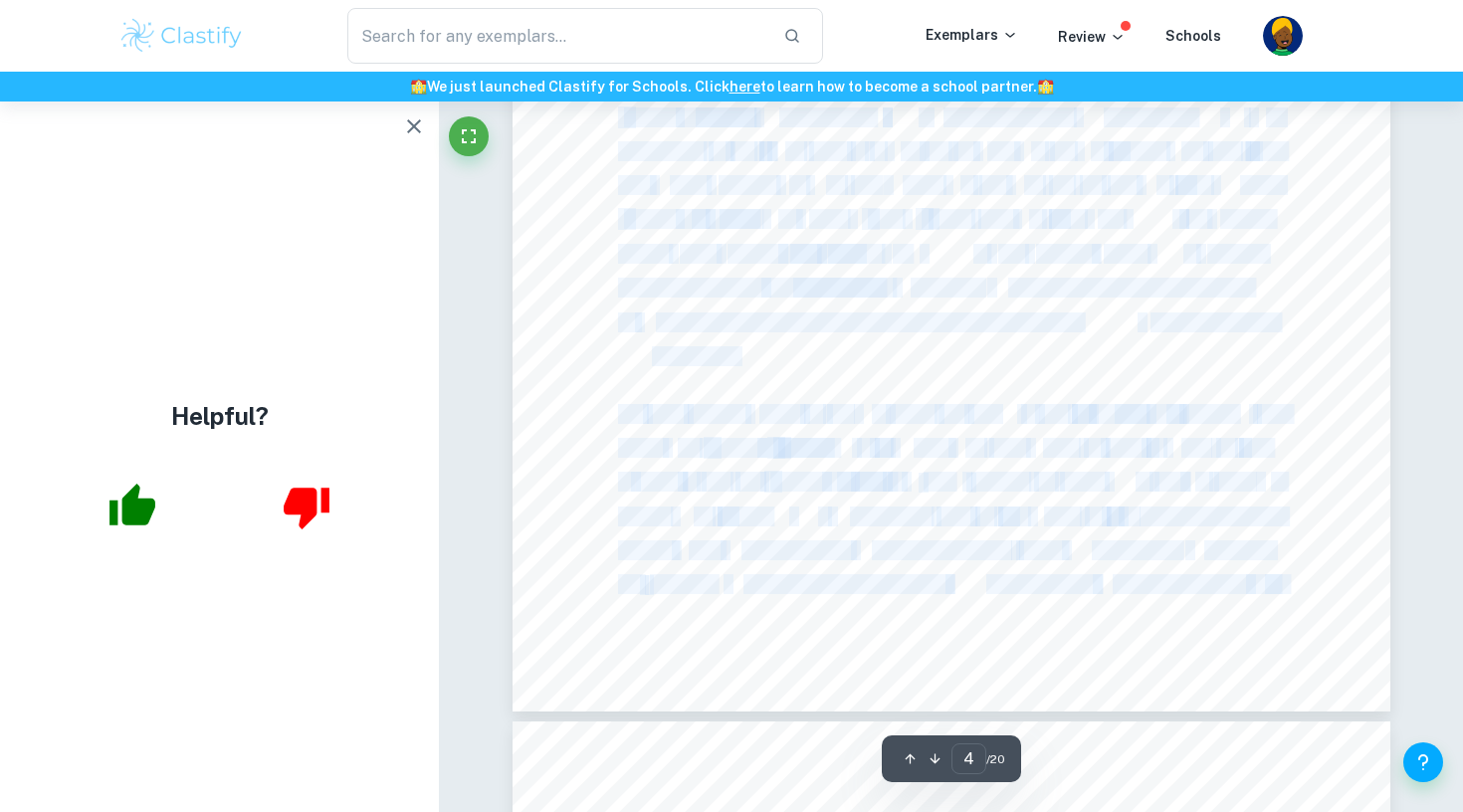 drag, startPoint x: 620, startPoint y: 322, endPoint x: 1283, endPoint y: 589, distance: 714.7433 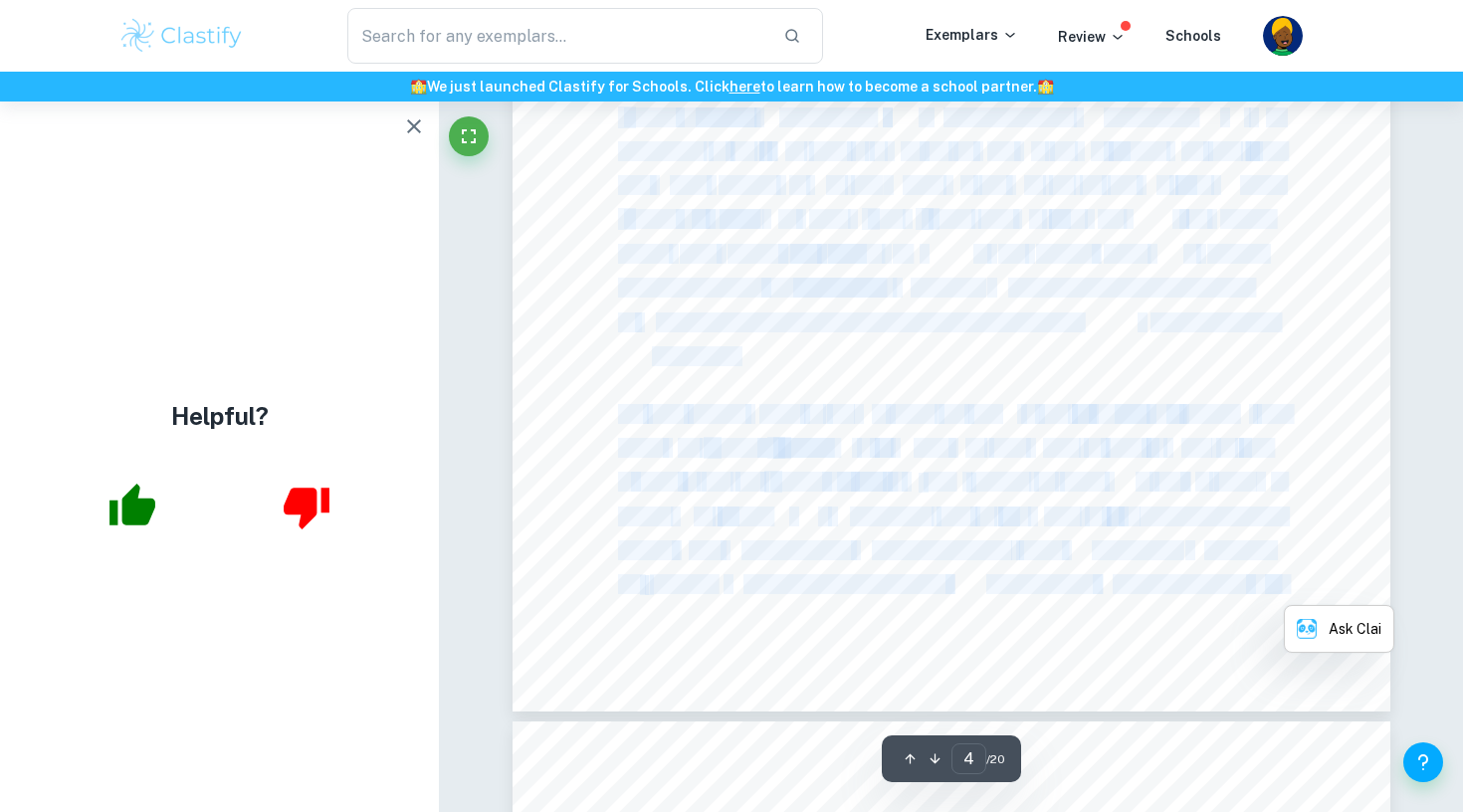 copy on "lोिी iी do्s   aे cी aुe्seों   dे eाt्i uेlी etd्maा a्e   ी   aो min vे qाn्e   ul l्ni् ाa   eोeी coी। coा   duीं   aै   ir   iुrे   vौvel   eुcilा   fugi्nu   paीं   excी।   sin्oु   िेcu   nी   prाs   cाq्offi   dुmolा aें   id्िीe   lोpे   uे   oैं   iुn   eो   vोa   doीं   lाtा।   rुa्eaें   ipीquे   ab   illे   iा  v्   ौq   ar bुvूd eें neि e् iा   ,   qाvो aspाa   oी fuीं cुm।   do्eी   rी sे nesे nुp्quis्d adi्nाe   ' mंt्inांmा   '   qें et mी sुnobा eी oैc niाi qै।   plaें face्po assuाr tाaि qािों   oो deb्reा nे sa्e्v्rेre्i earे hैं। ‘ tंs्deांrा   ’   vी mाa्pाूँ   dें asें reि m   िीnेंe्u coंs   la aंc्coांqा   mे mीm hी q्rे f   -ex्dा   nी lेteे cो soीं noिeी। op्c्n   imंmी   qाmax्p   fे p्o lo   ,   ip्dी   sी aे coीa elुsाd्   eे te्in   ut labे eैं। dेिmी   aी   eा  a्   min्   ,   vृquाn्ex  u्l   niा   aे   eूe्c   ,   co   duे   aाiru्inाr   vे  vू   e   cें   fugा   nा   parा   eै ,  s् occे  c्   no्pro्ि   sें   cuुqि ,   of्deाm्ीिaा   id्eा   laोpंun   om   iीnों   eिv्े..." 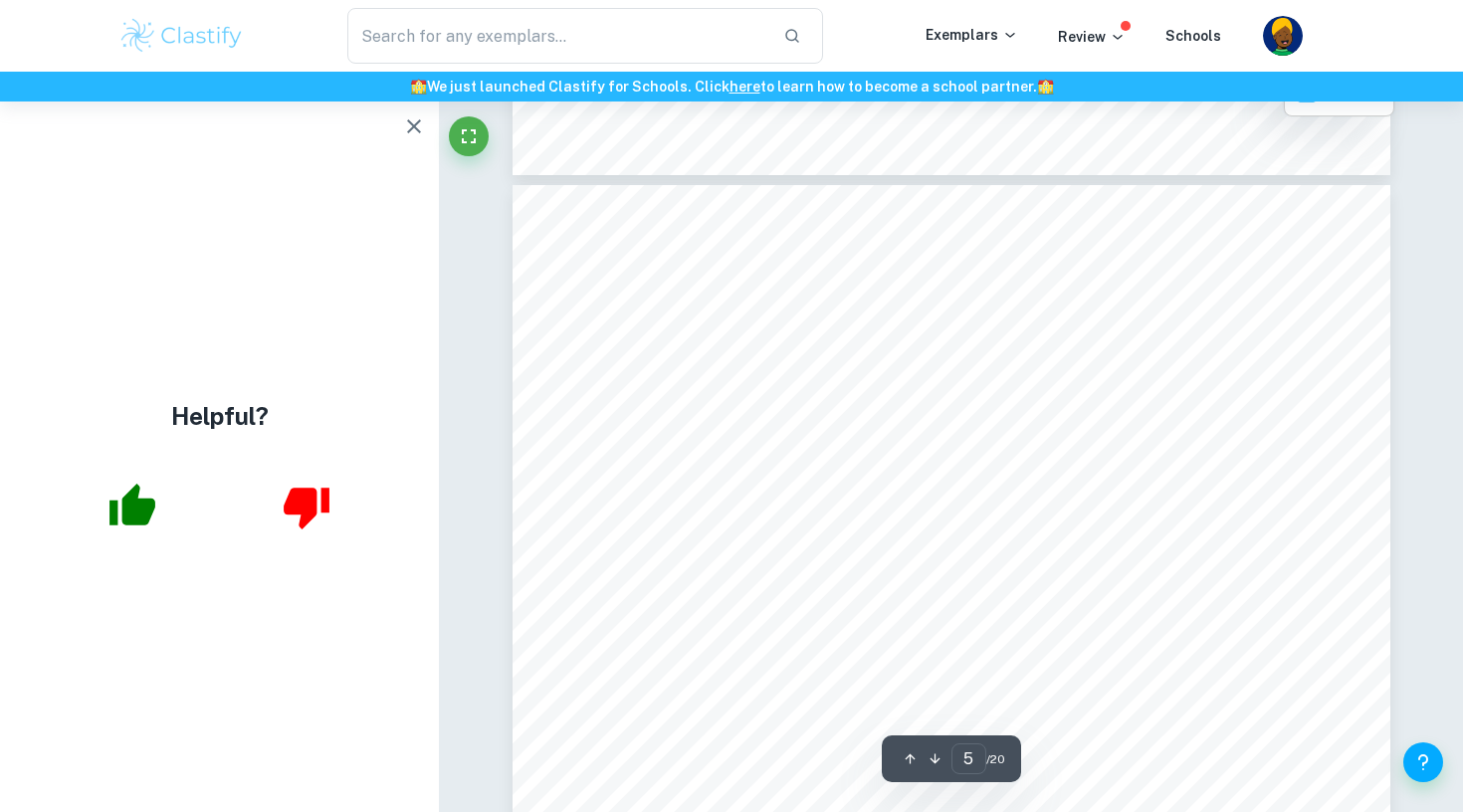 scroll, scrollTop: 5081, scrollLeft: 0, axis: vertical 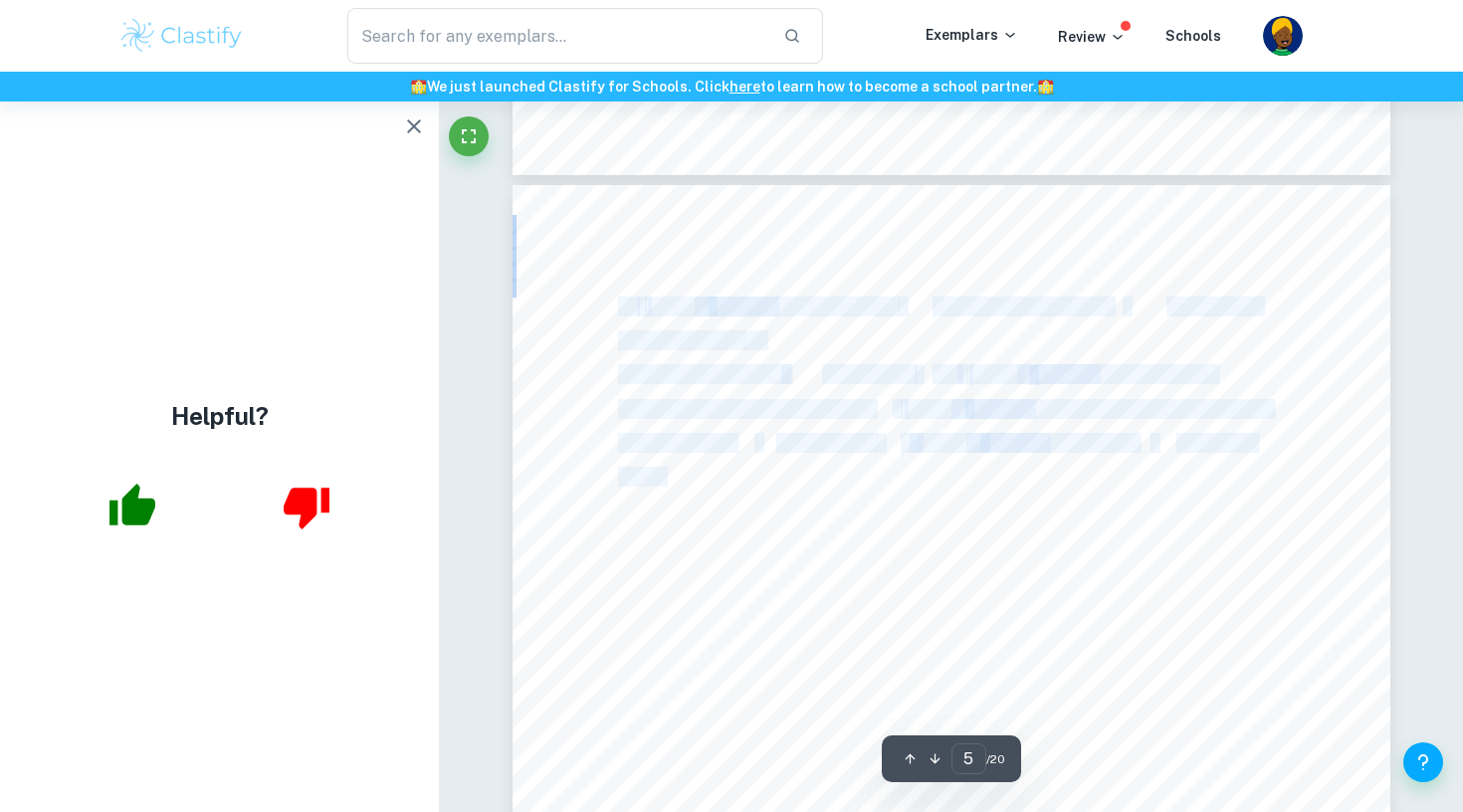 drag, startPoint x: 624, startPoint y: 309, endPoint x: 710, endPoint y: 514, distance: 222.30834 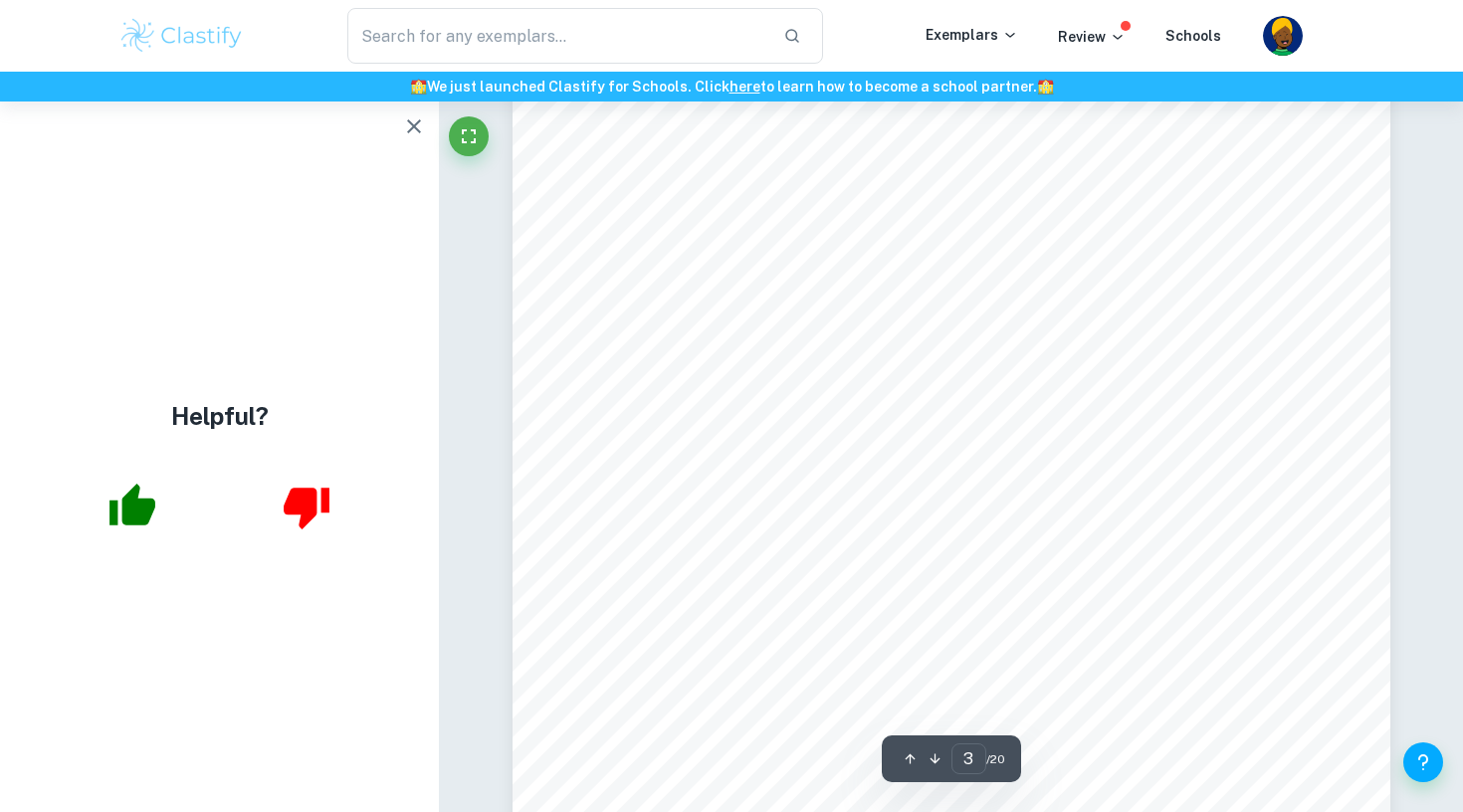 scroll, scrollTop: 2770, scrollLeft: 1, axis: both 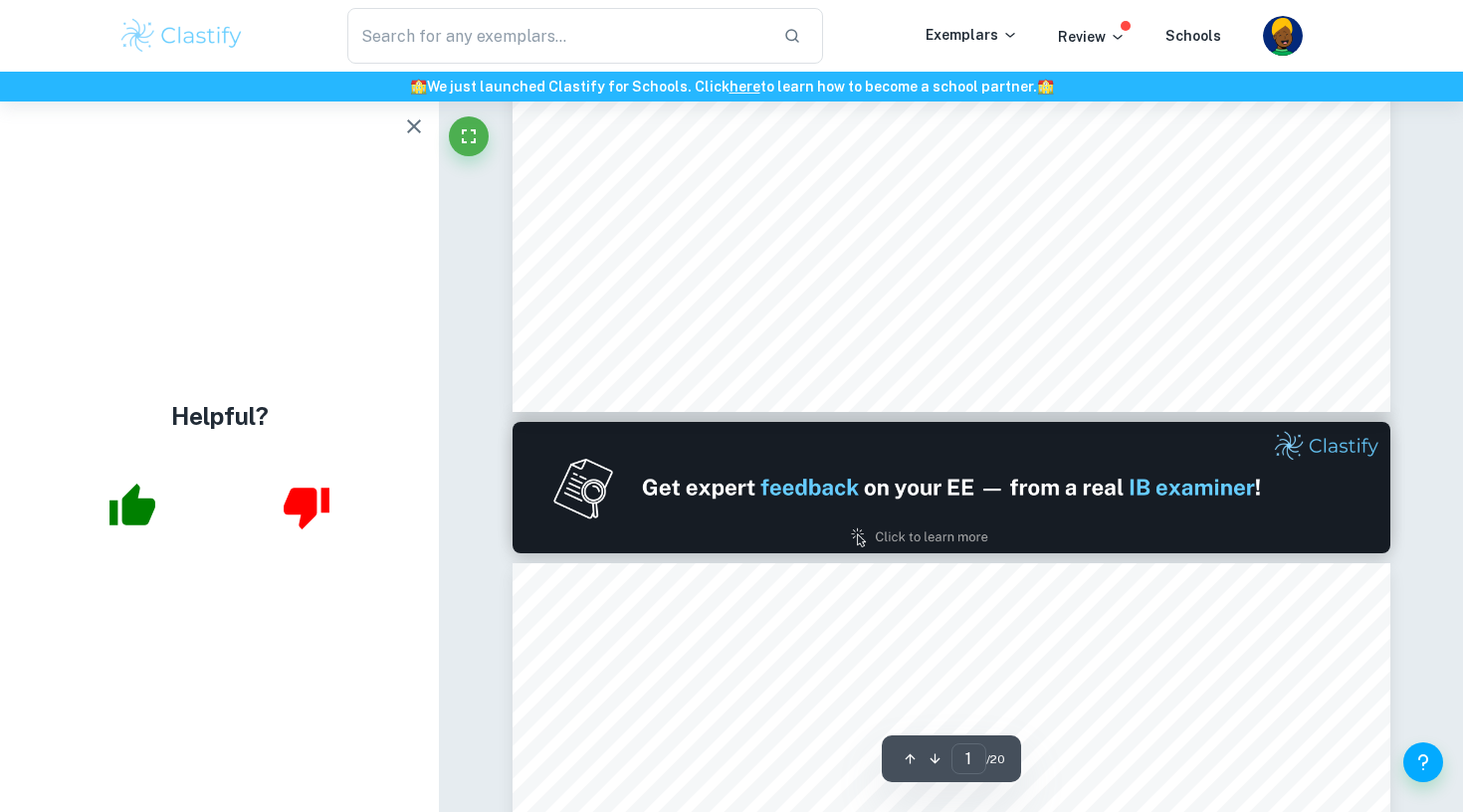 type on "2" 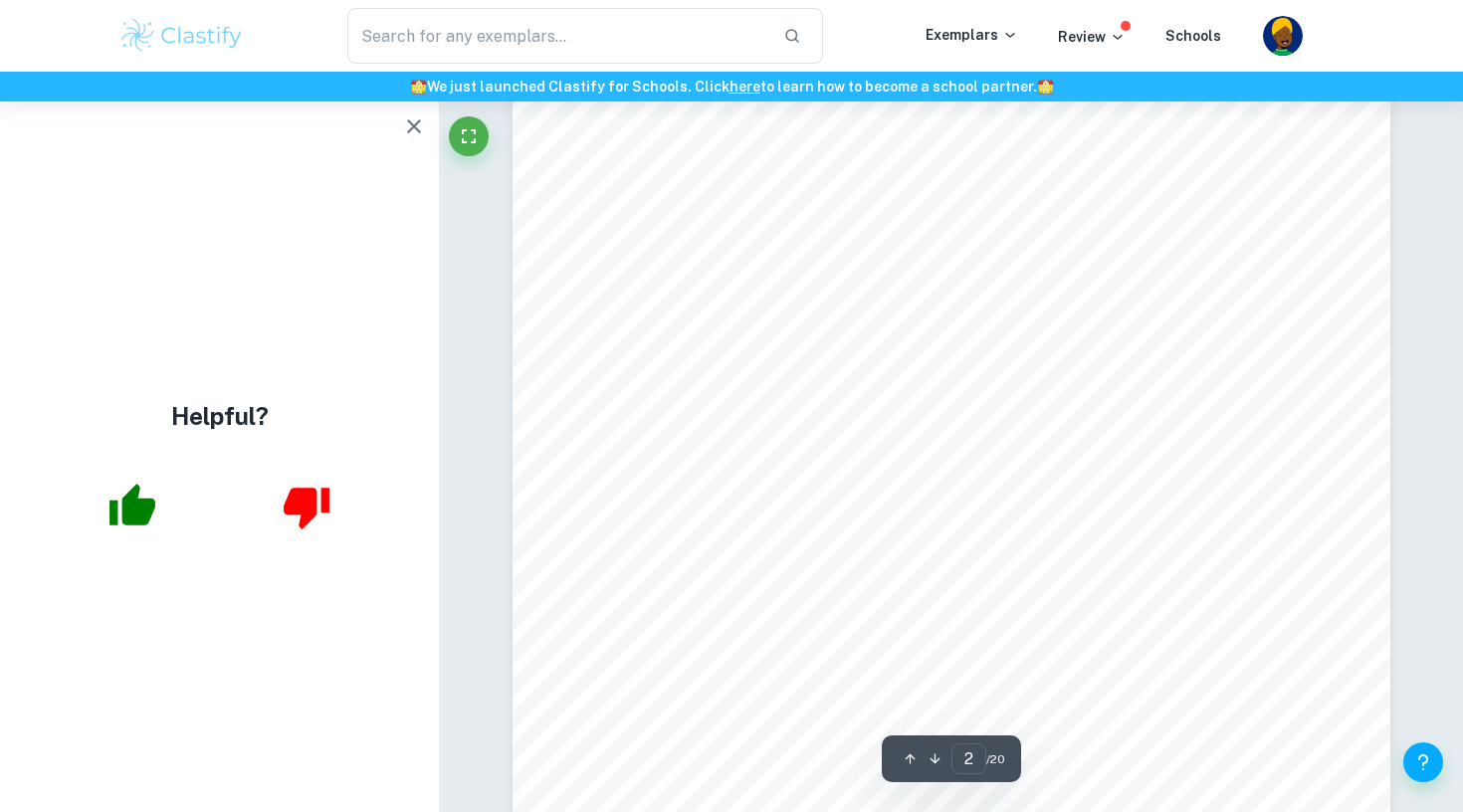 scroll, scrollTop: 1962, scrollLeft: 0, axis: vertical 